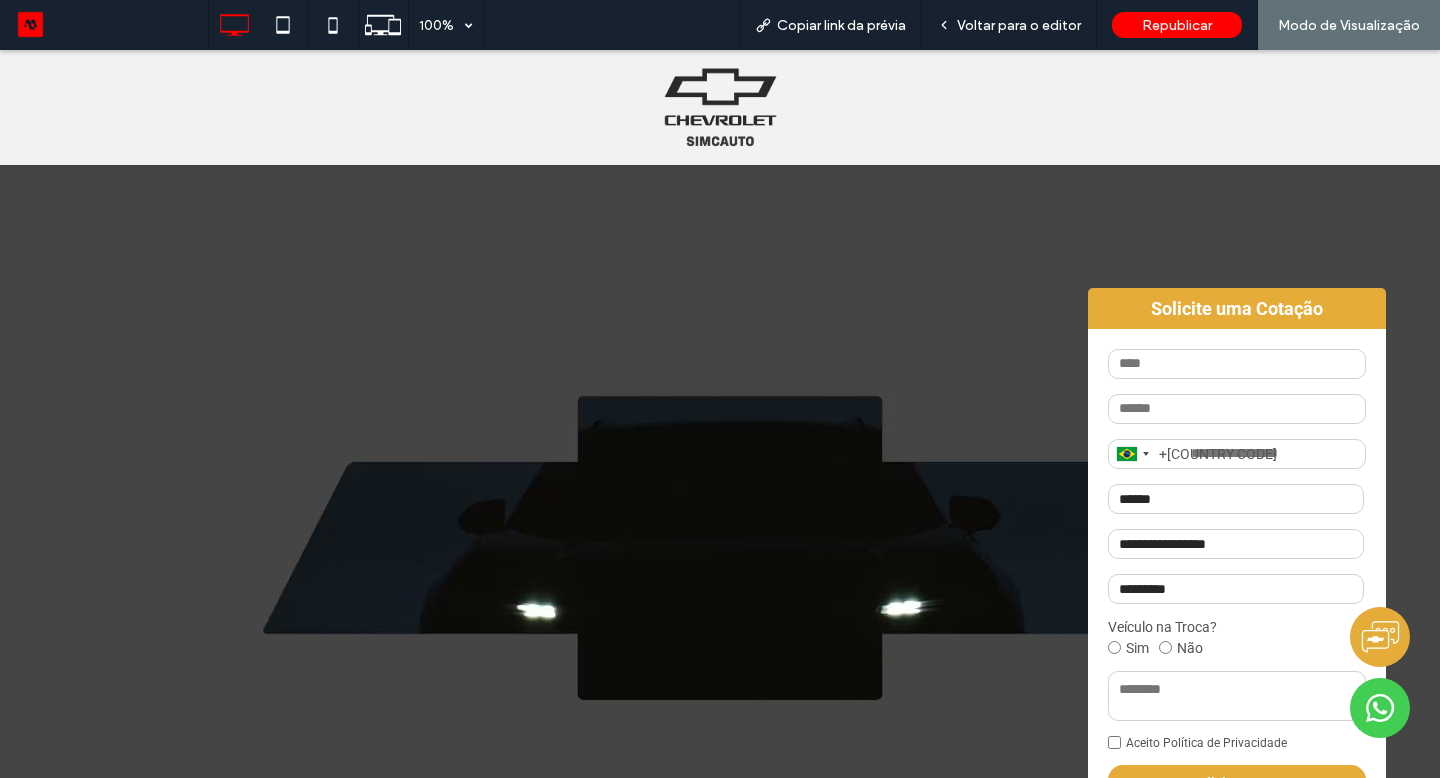 scroll, scrollTop: 0, scrollLeft: 0, axis: both 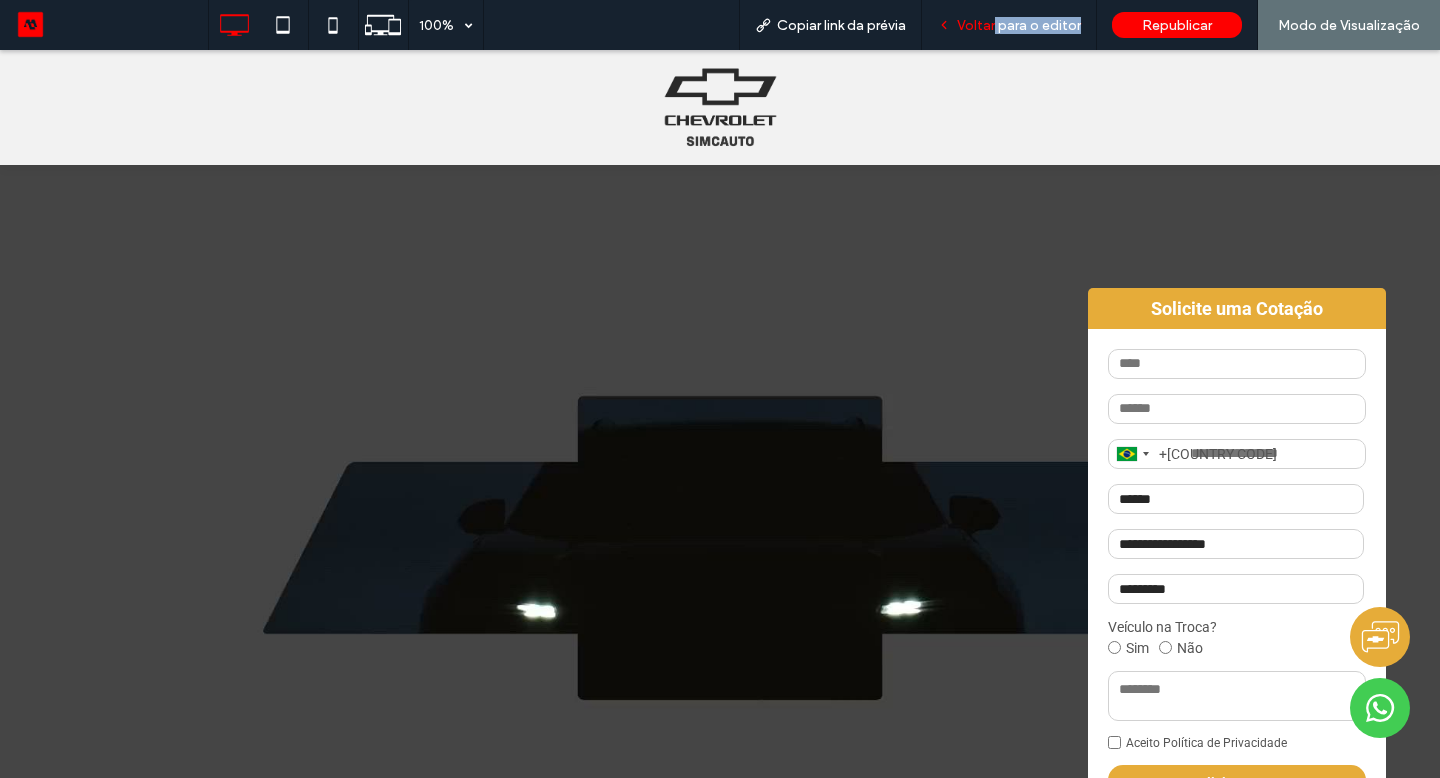 drag, startPoint x: 0, startPoint y: 0, endPoint x: 1003, endPoint y: 34, distance: 1003.5761 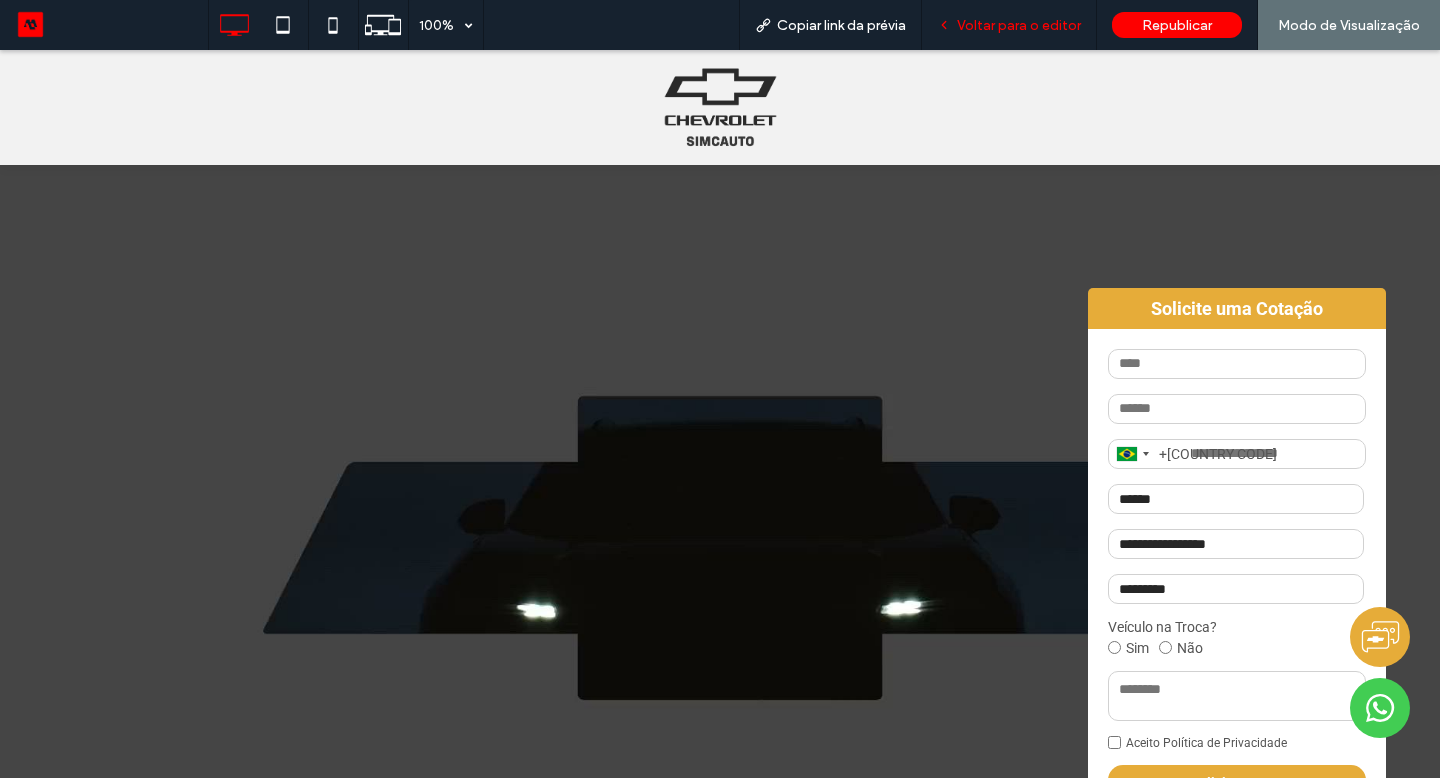 click on "Voltar para o editor" at bounding box center [1019, 25] 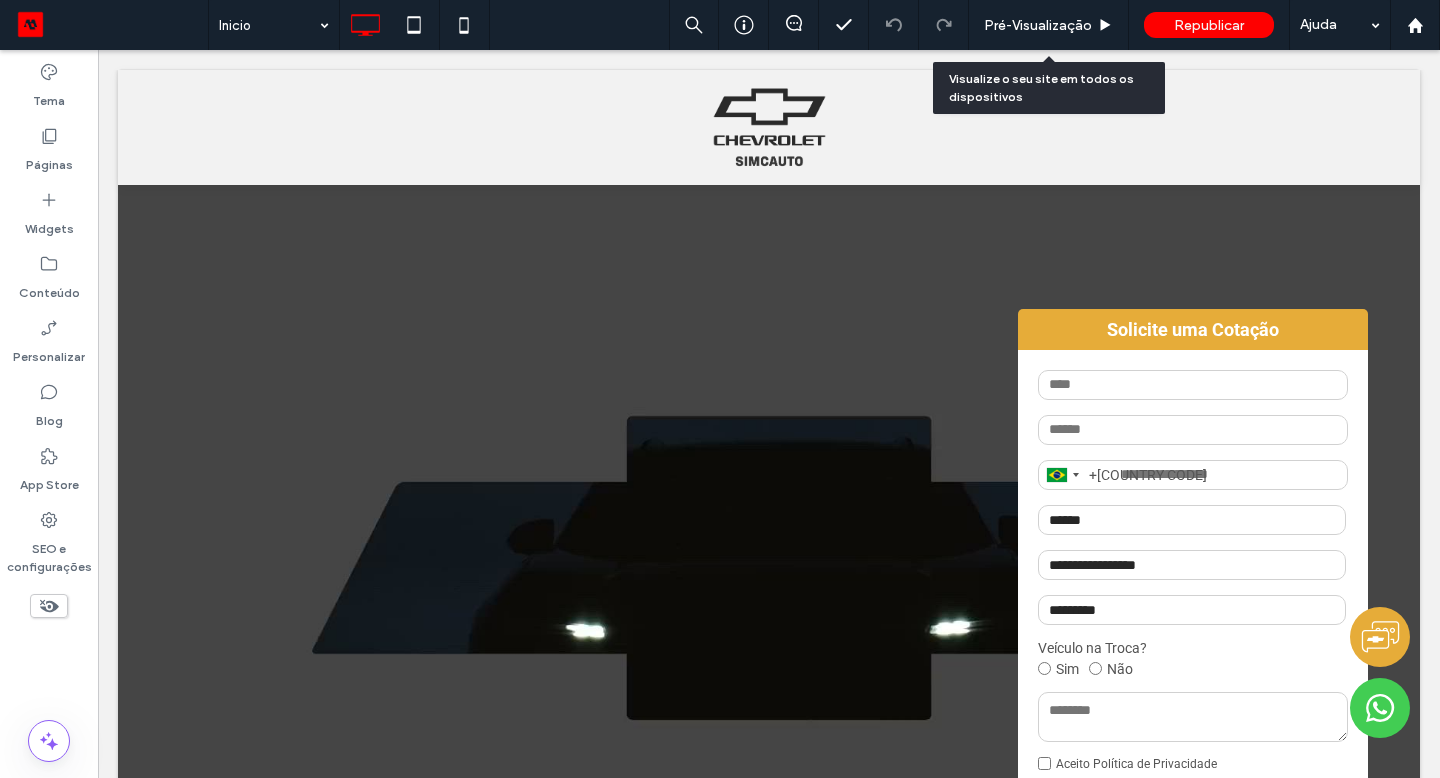 click on "Pré-Visualizaçāo" at bounding box center (1048, 25) 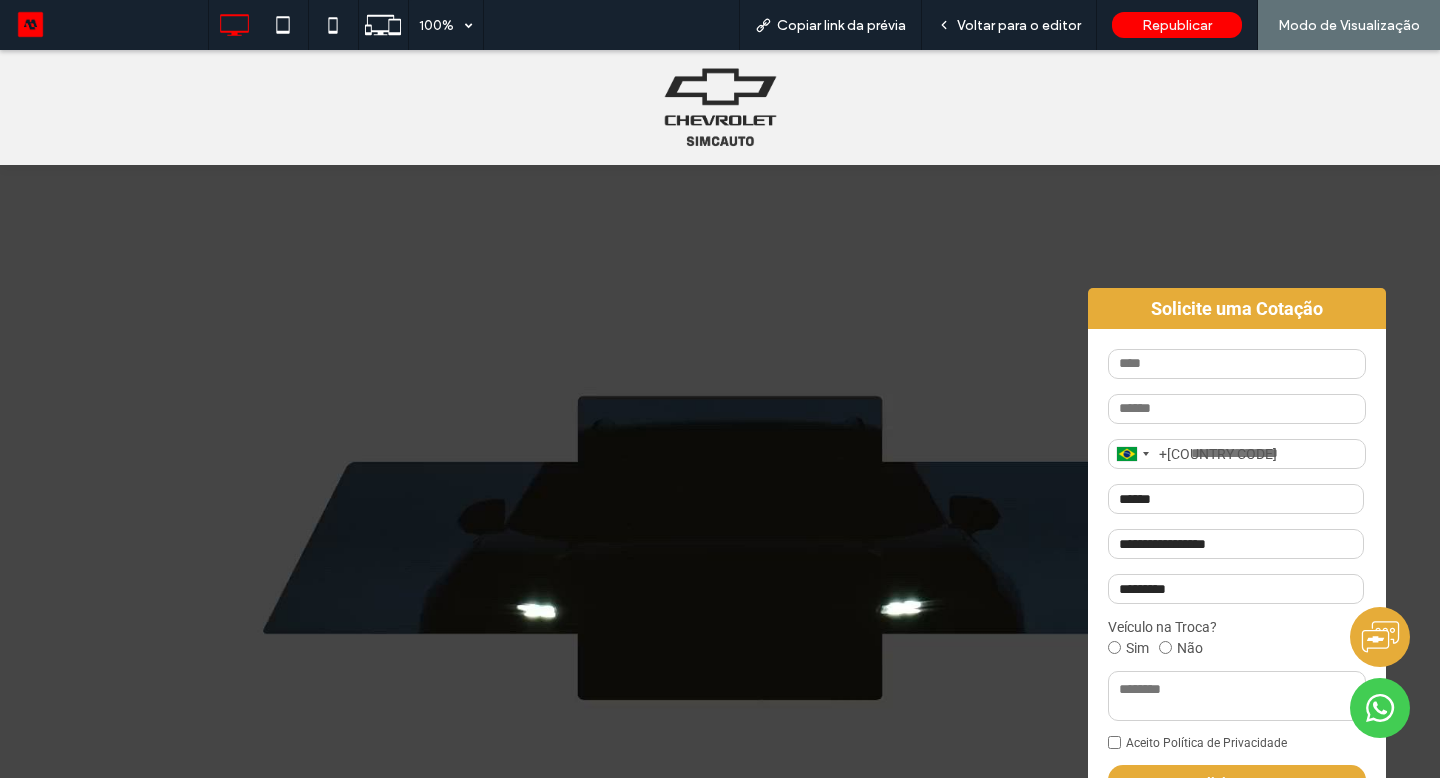 scroll, scrollTop: 915, scrollLeft: 0, axis: vertical 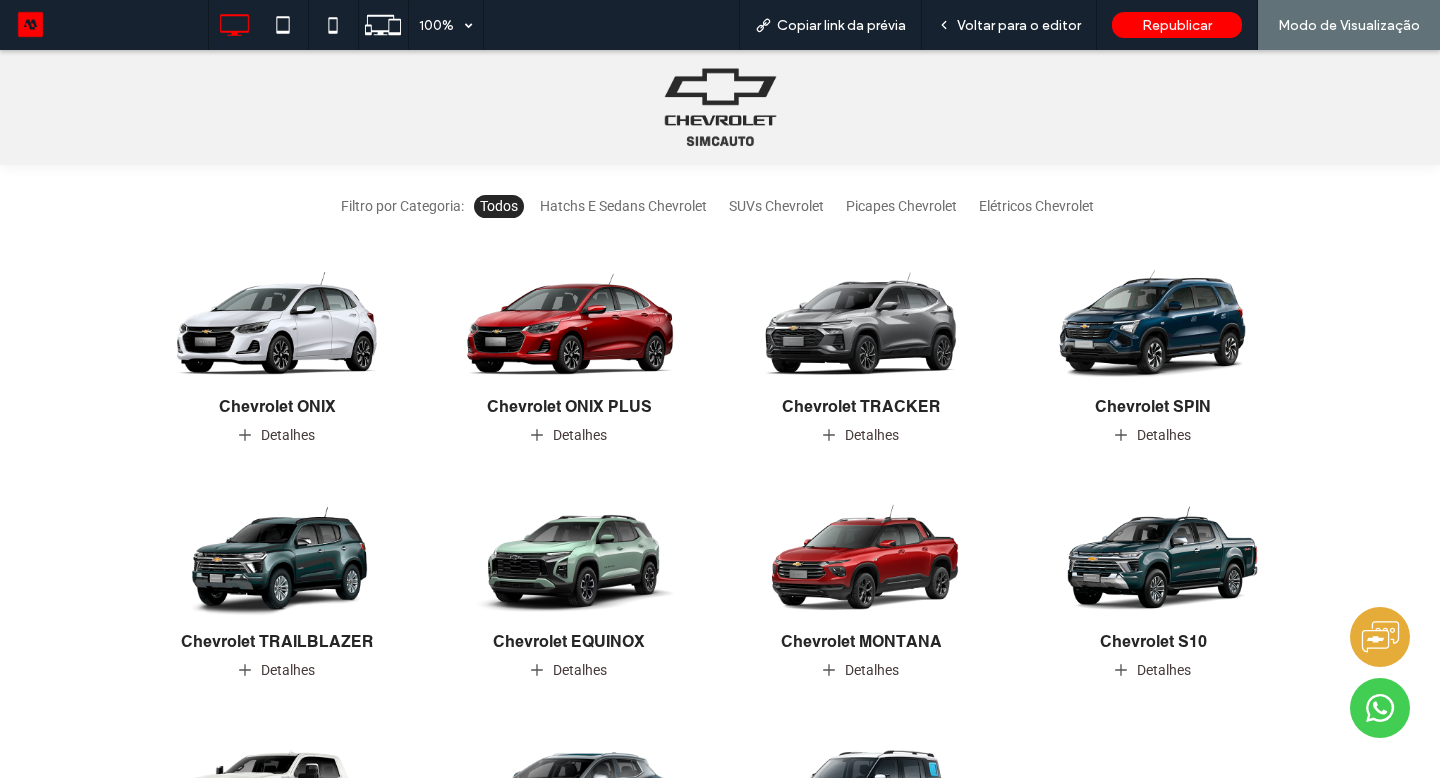 click on "Voltar para o editor" at bounding box center (1019, 25) 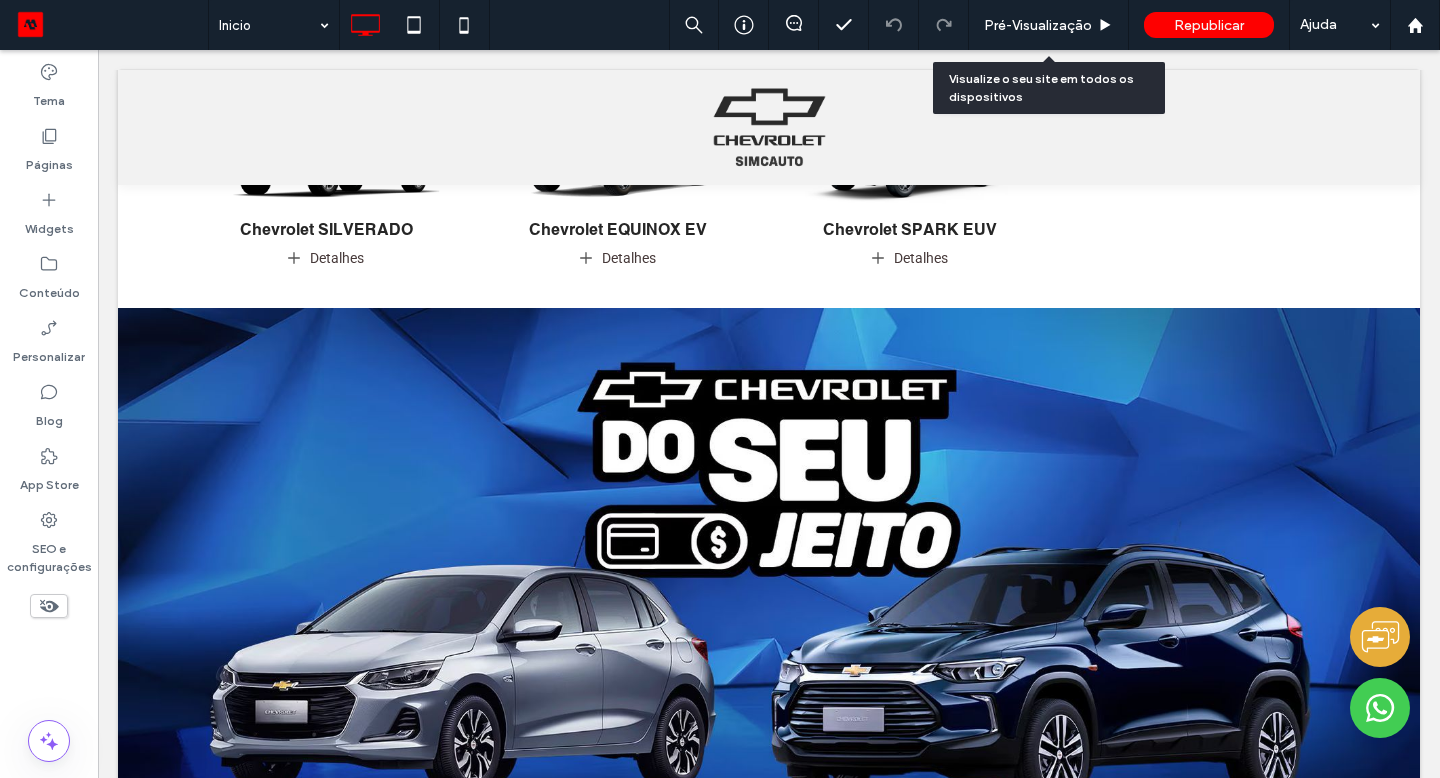 scroll, scrollTop: 1373, scrollLeft: 0, axis: vertical 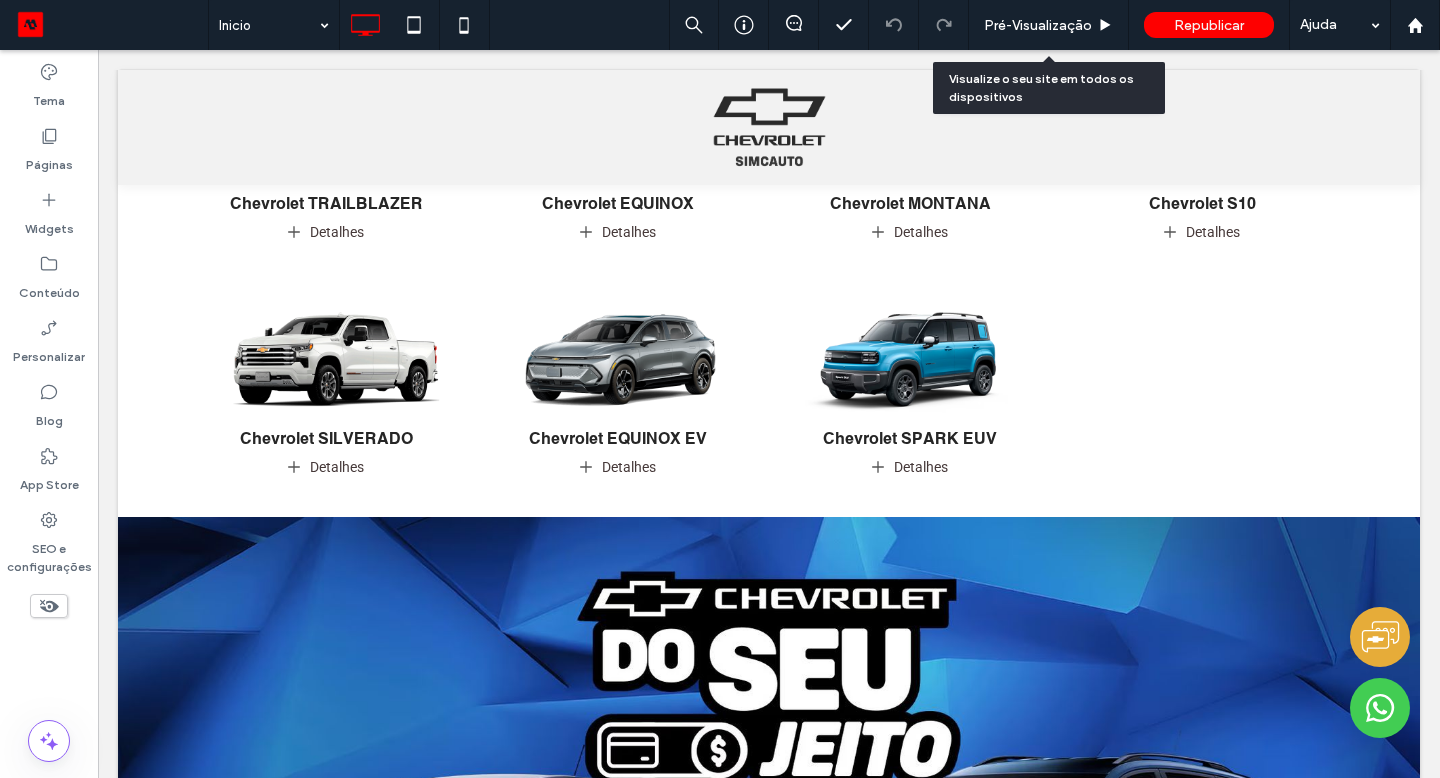 click on "Pré-Visualizaçāo" at bounding box center [1049, 25] 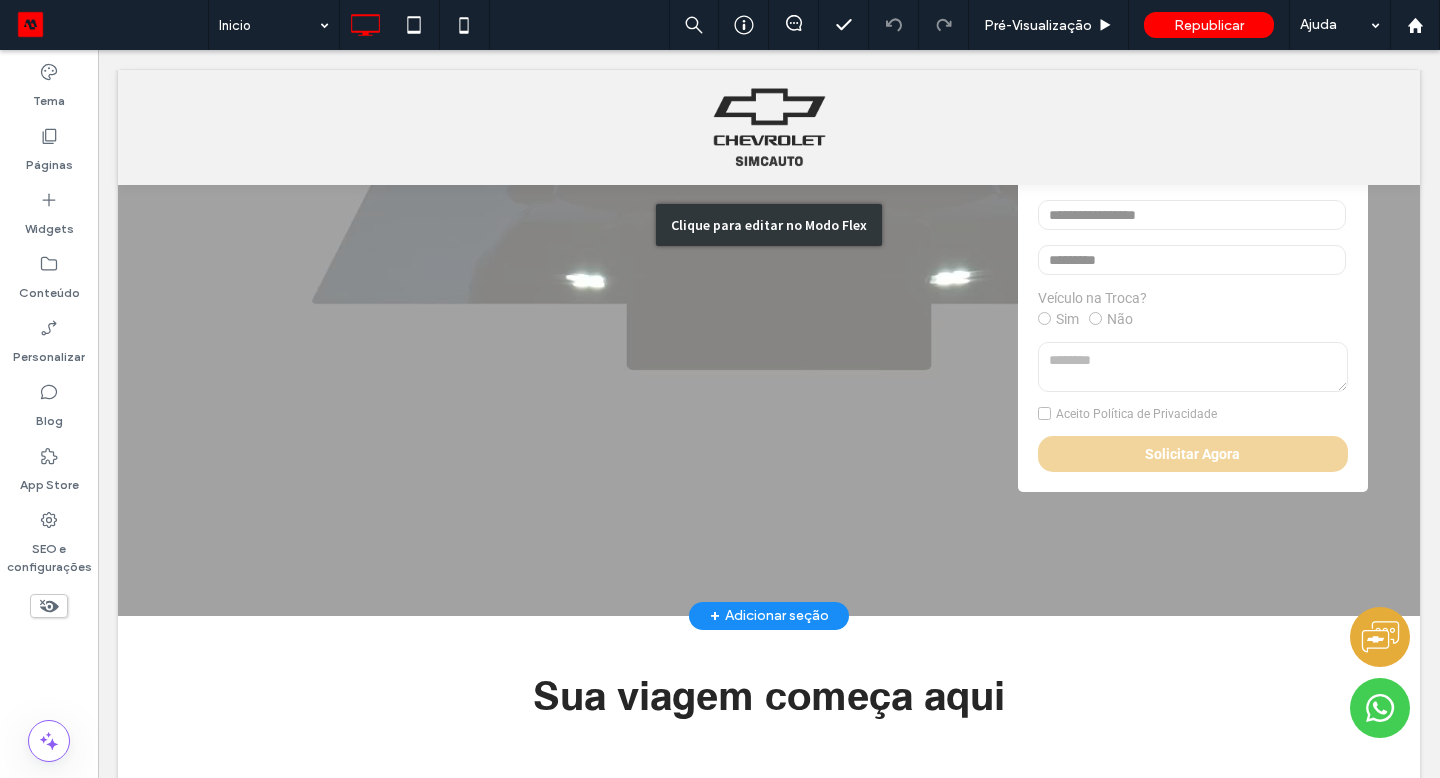 scroll, scrollTop: 0, scrollLeft: 0, axis: both 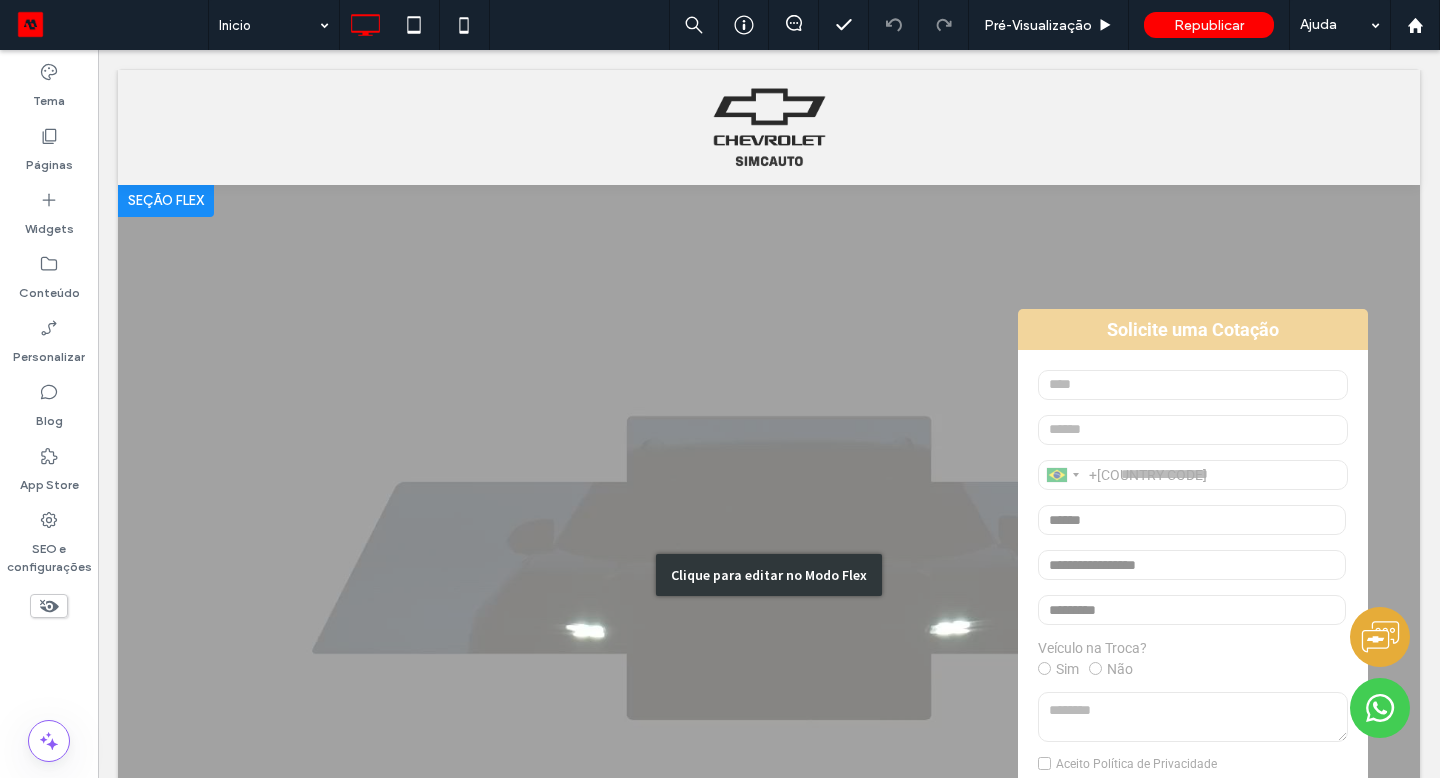 click on "Clique para editar no Modo Flex" at bounding box center (769, 575) 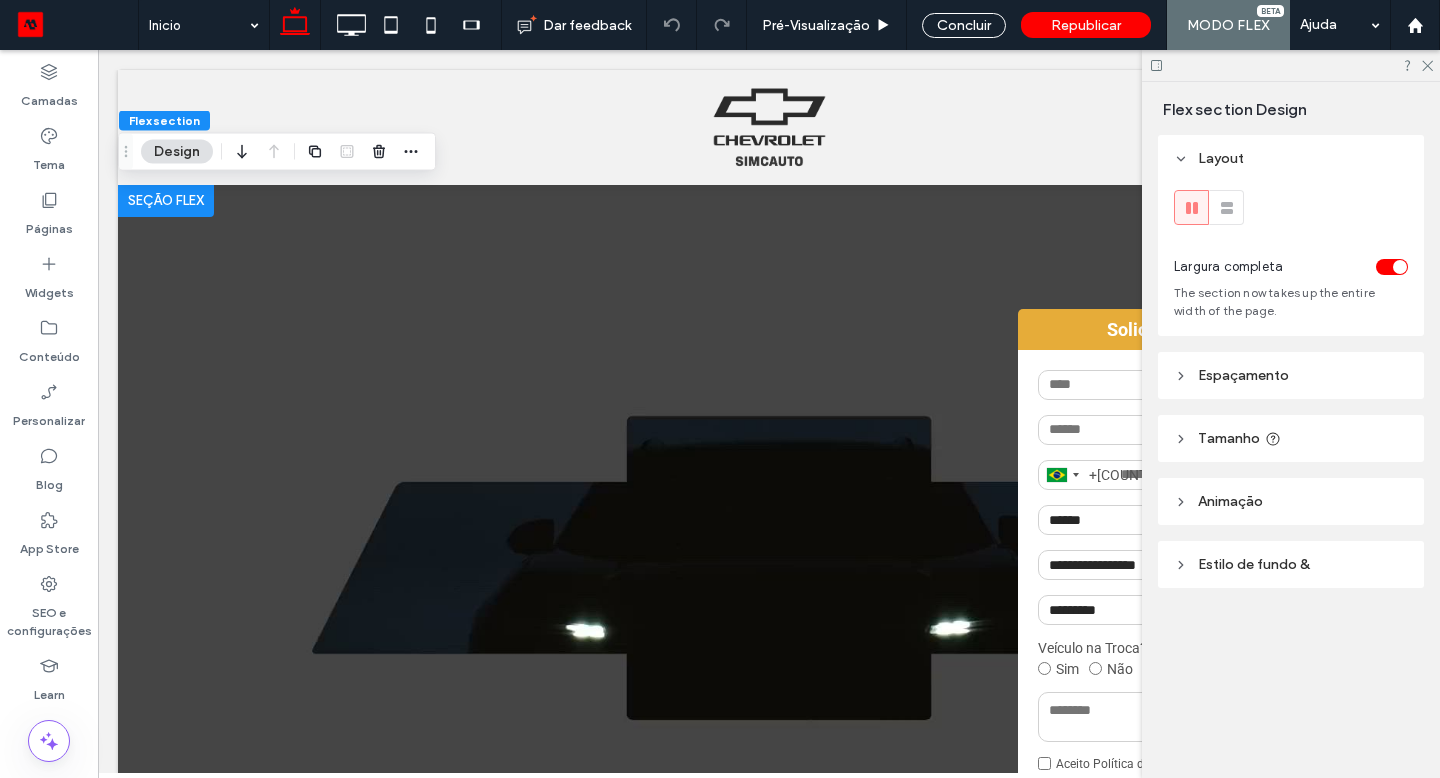click at bounding box center [769, 575] 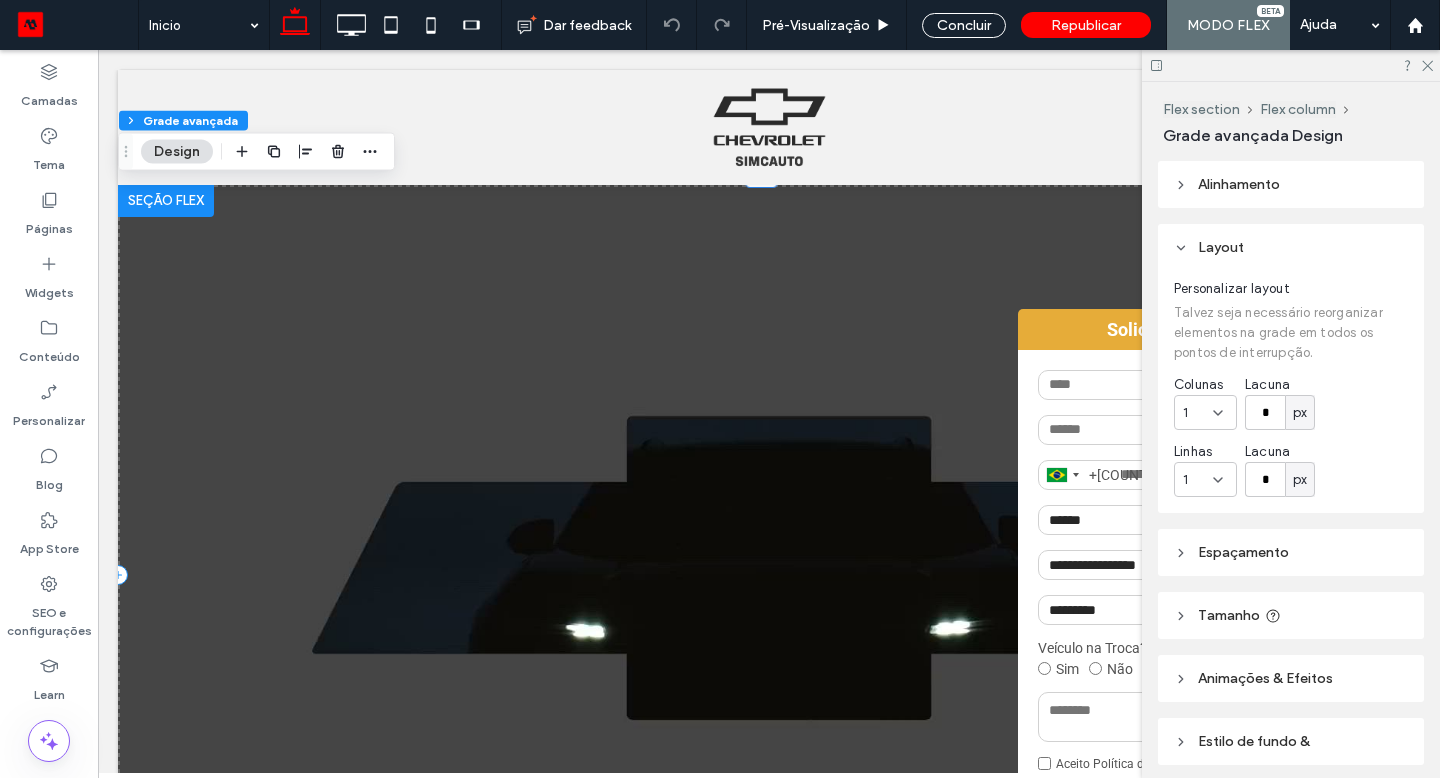 click at bounding box center [769, 575] 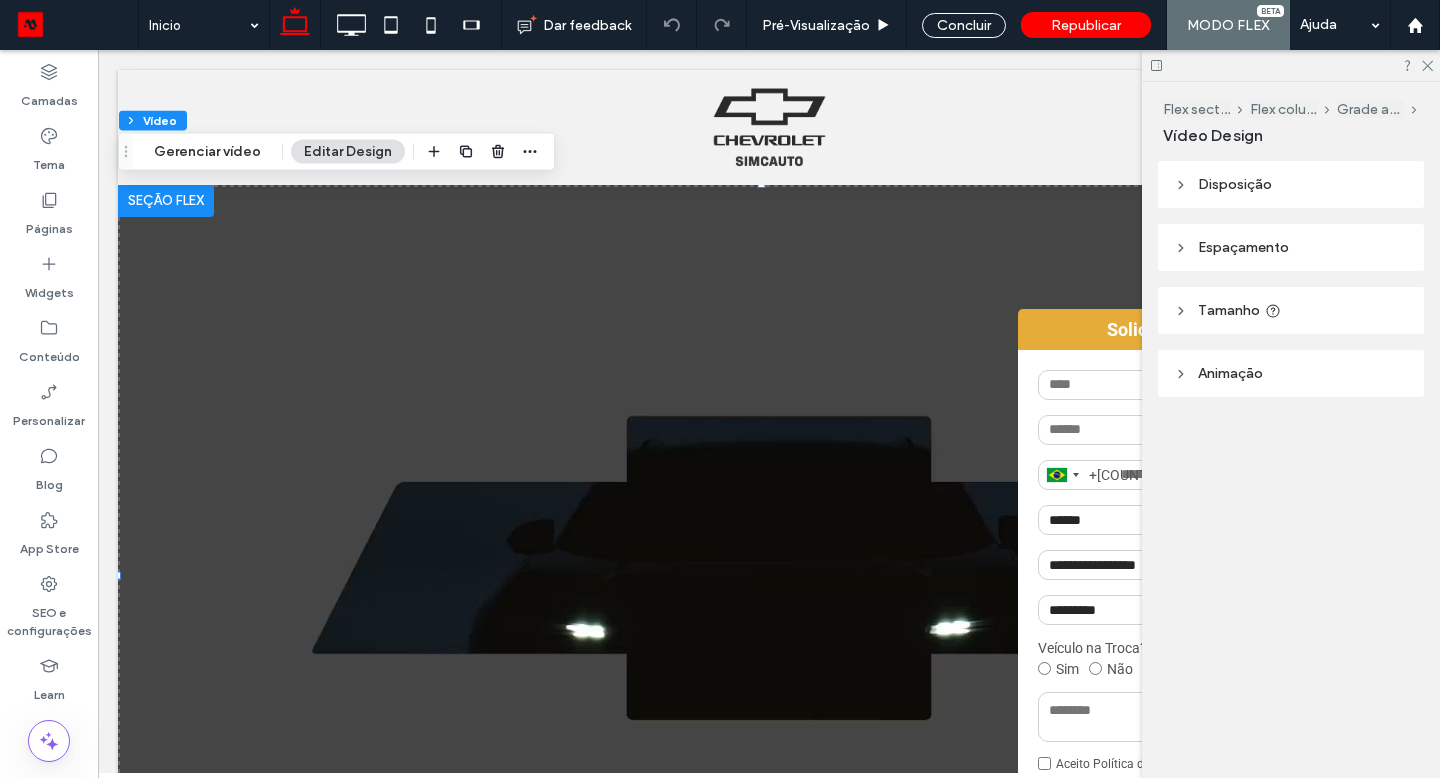 click on "Gerenciar vídeo" at bounding box center [207, 152] 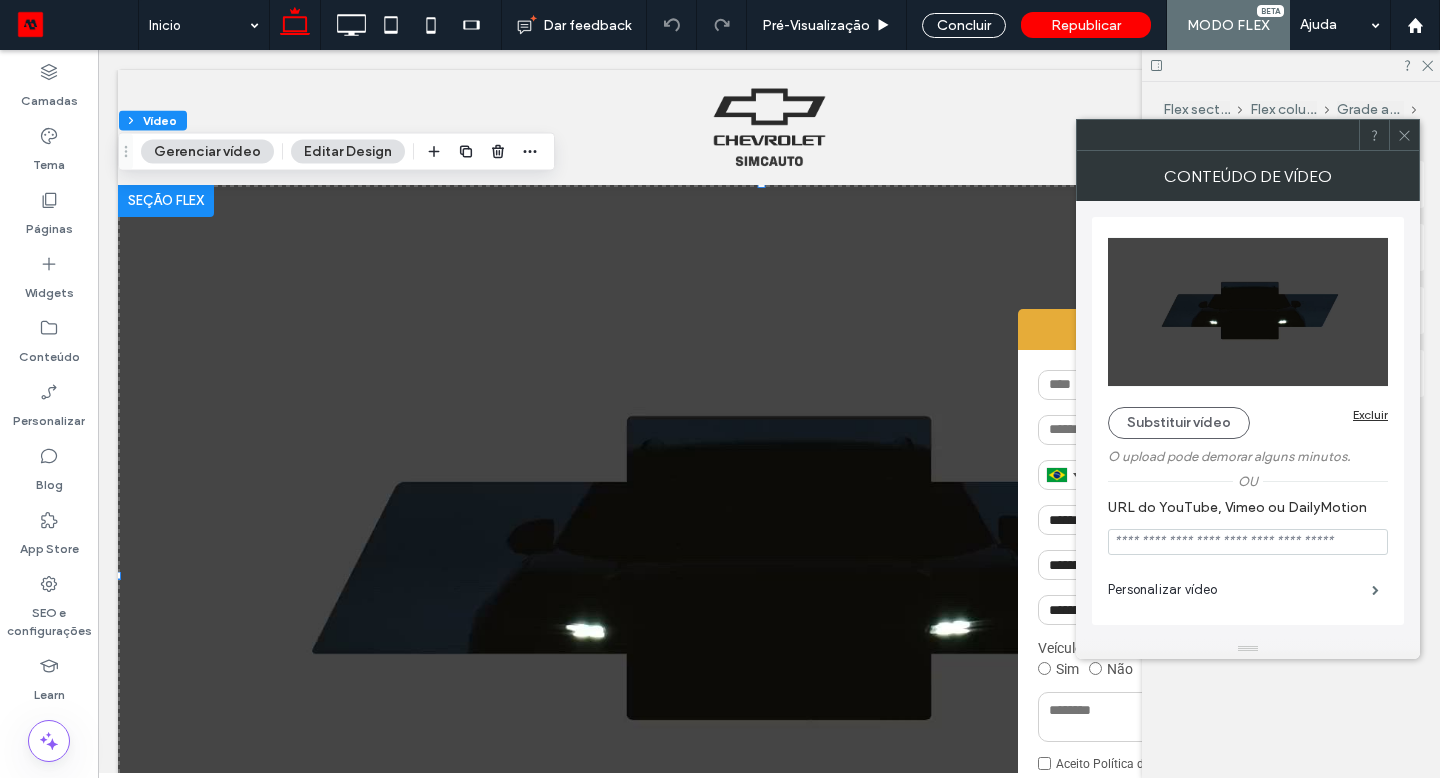 click on "Substituir vídeo" at bounding box center (1179, 423) 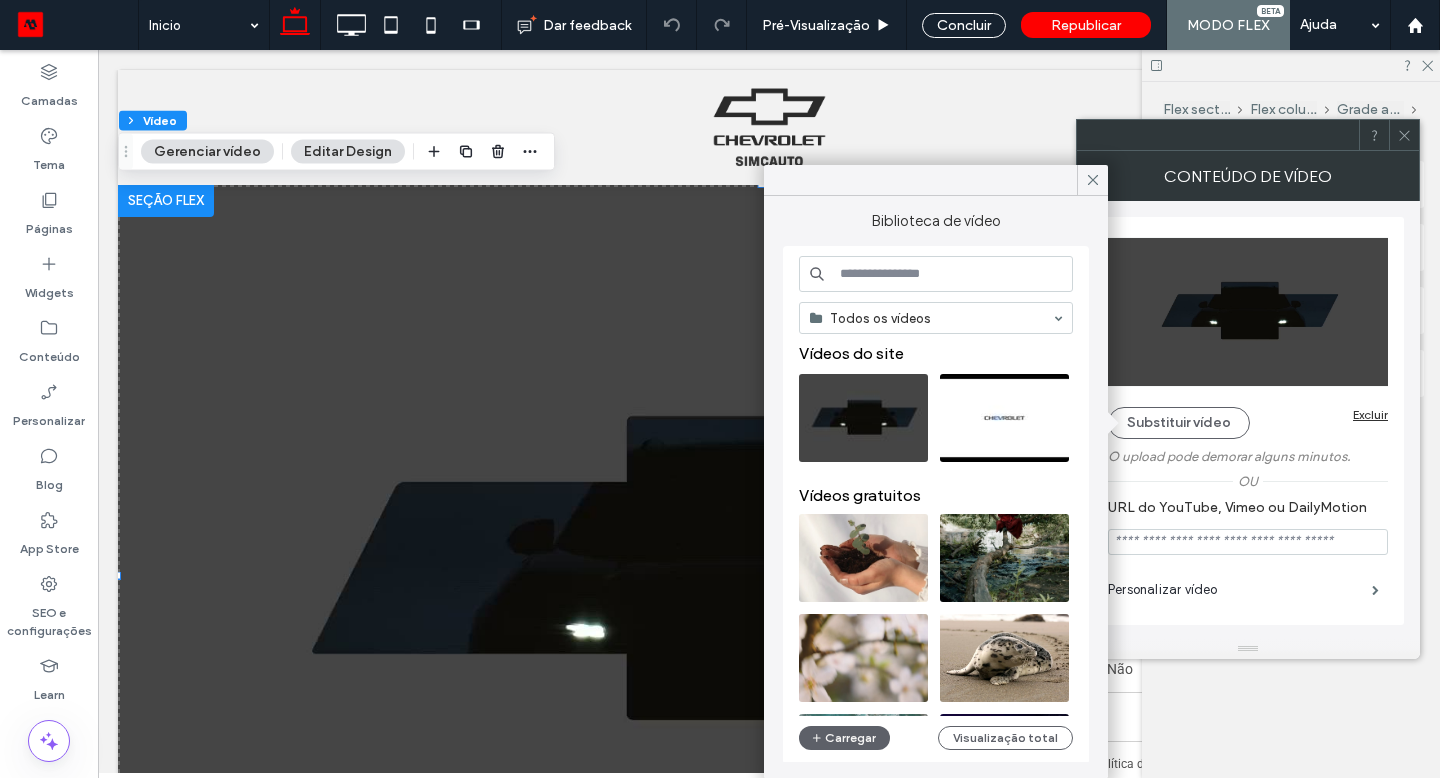 click on "Carregar" at bounding box center [844, 738] 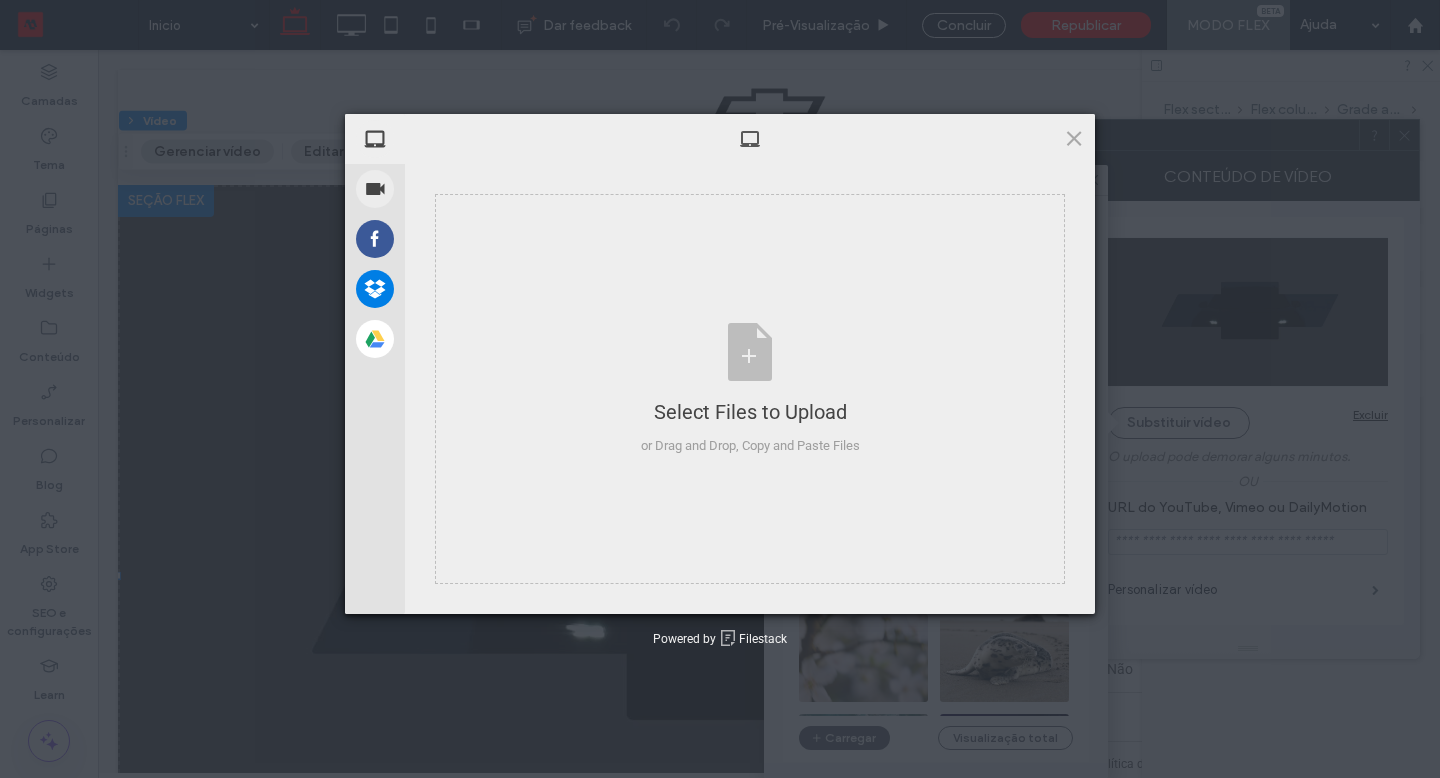 click on ".wqwq-1{fill:#231f20;}
.cls-1q, .cls-2q { fill-rule: evenodd; }
.cls-2q { fill: #6e8188; }
True_local
Agendize
HealthEngine
x_close_popup
from_your_site
multi_language
zoom-out
zoom-in
z_vimeo
z_yelp
z_picassa
w_vCita
youtube
yelp
x2
x
x_x
x_alignright
x_handwritten
wrench
wordpress
windowsvv
win8
whats_app
wallet
warning-sign
w_youtube
w_youtube_channel
w_yelp
w_video
w_twitter
w_title
w_tabs
w_social_icons
w_spacer
w_share
w_rss_feed
w_recent-posts
w_push
w_paypal
w_photo_gallery" at bounding box center (720, 389) 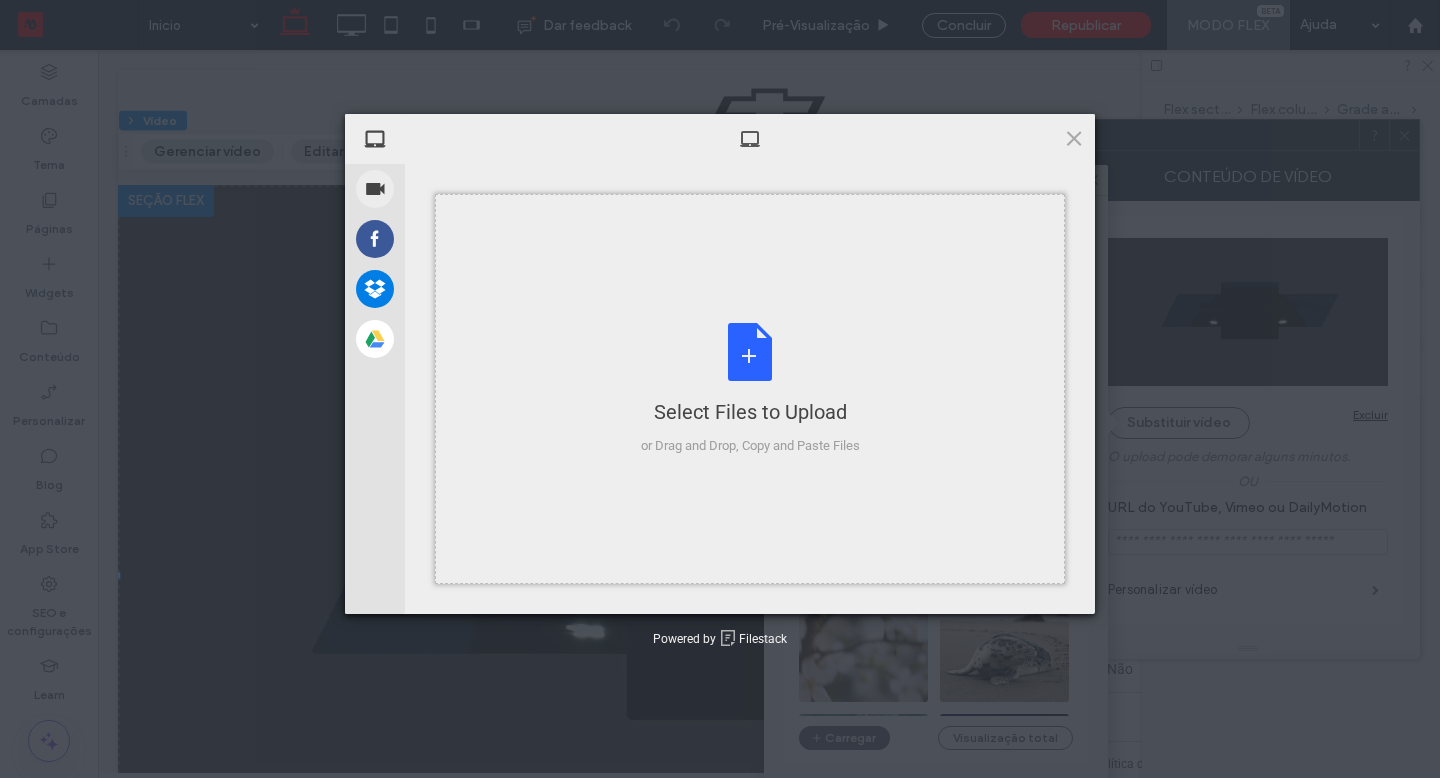 click on "Select Files to Upload
or Drag and Drop, Copy and Paste Files" at bounding box center [750, 389] 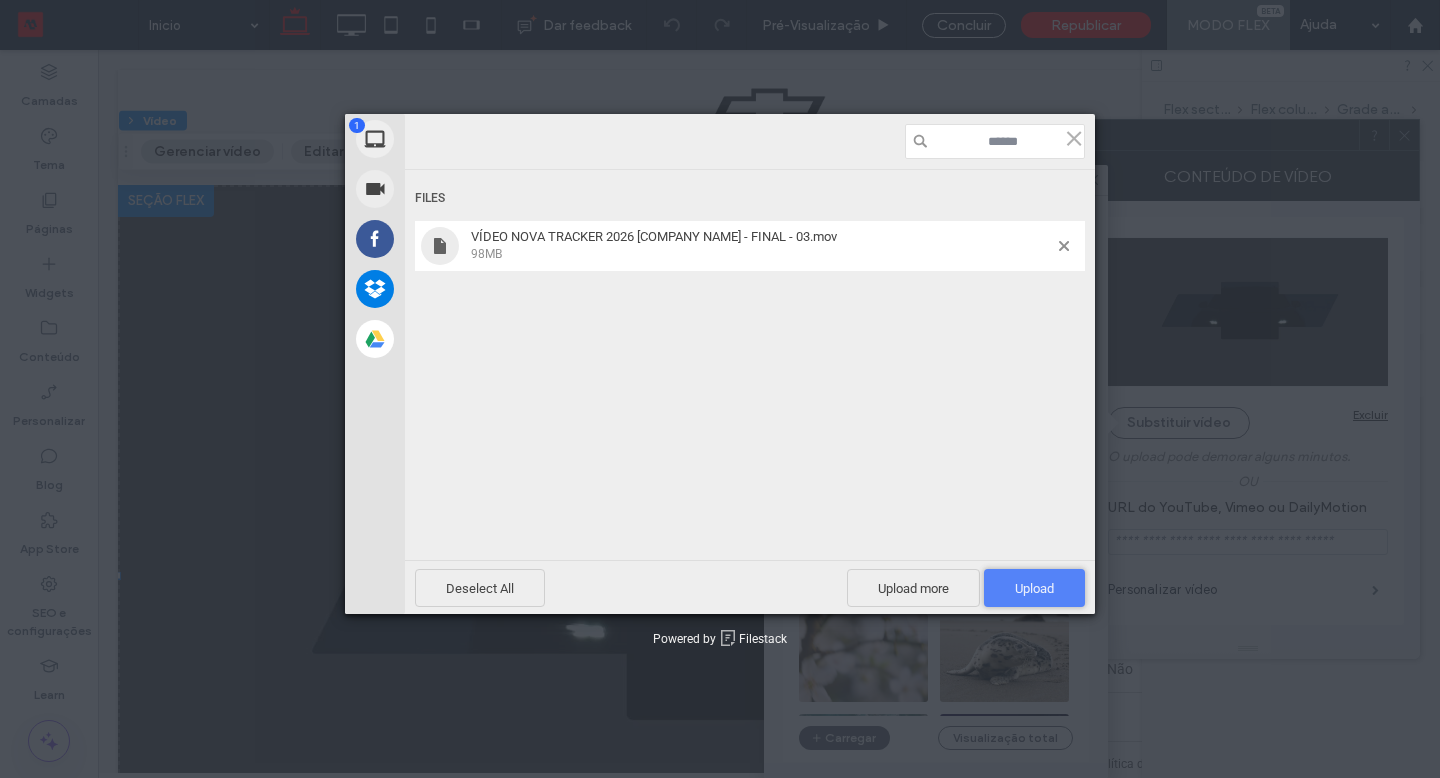 click on "Upload
1" at bounding box center [1034, 588] 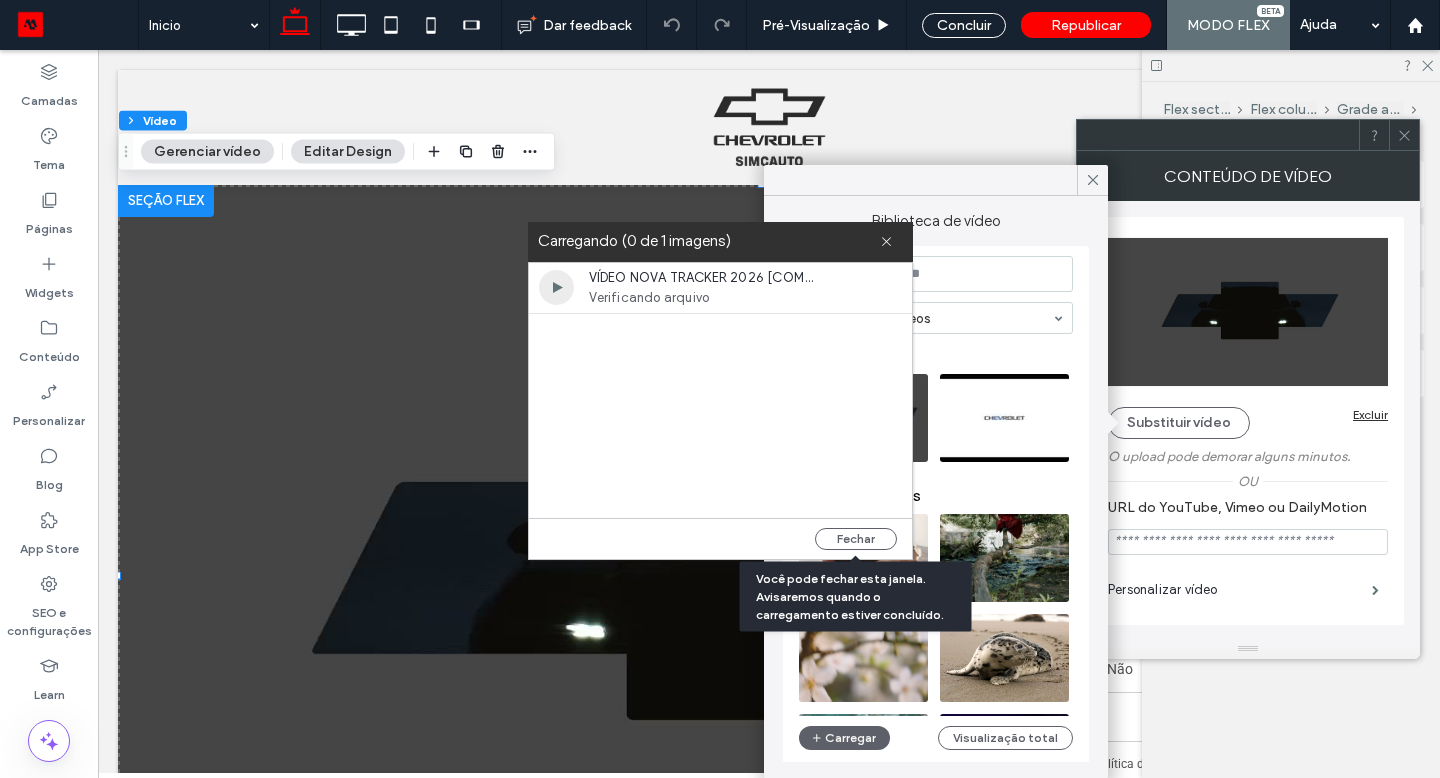 click on "Fechar" at bounding box center [856, 539] 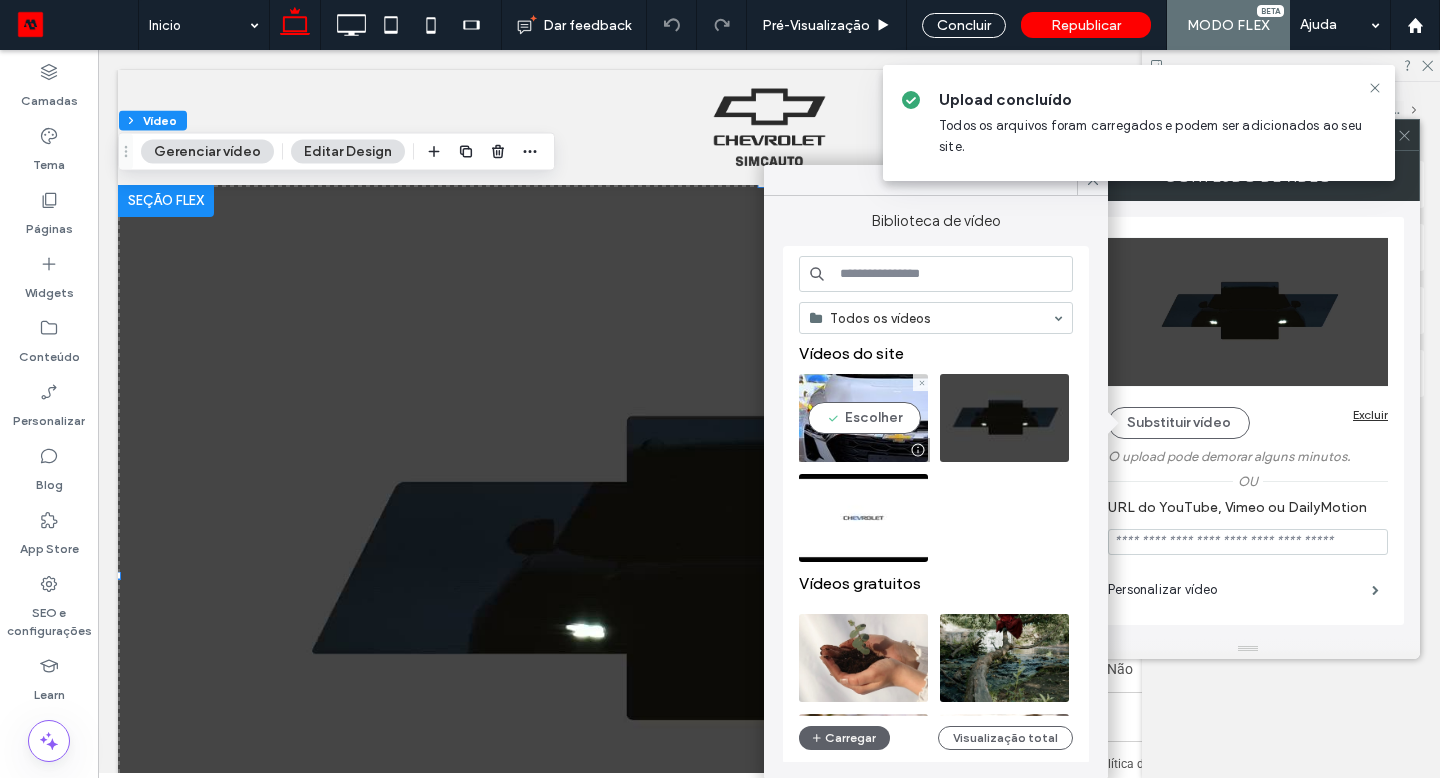 click at bounding box center (863, 418) 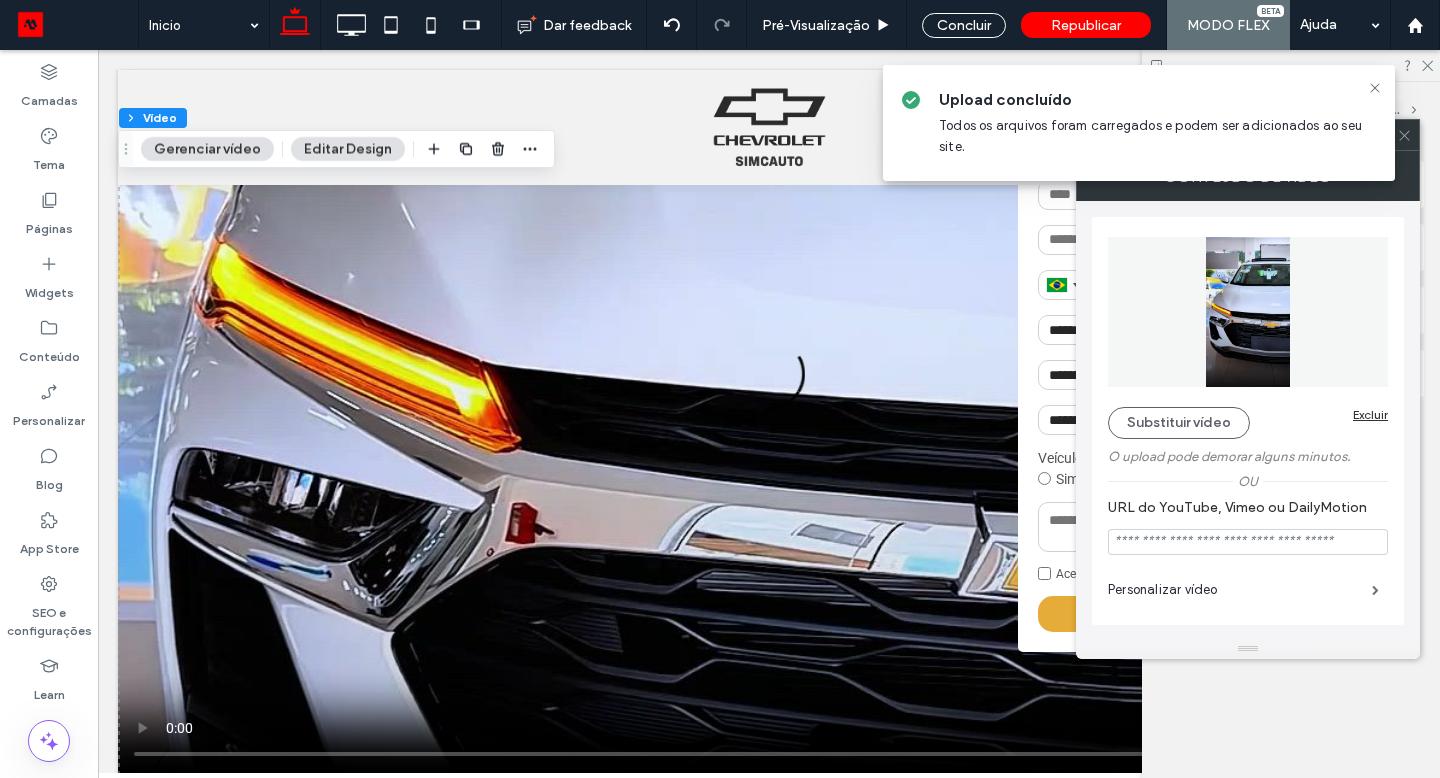 scroll, scrollTop: 271, scrollLeft: 0, axis: vertical 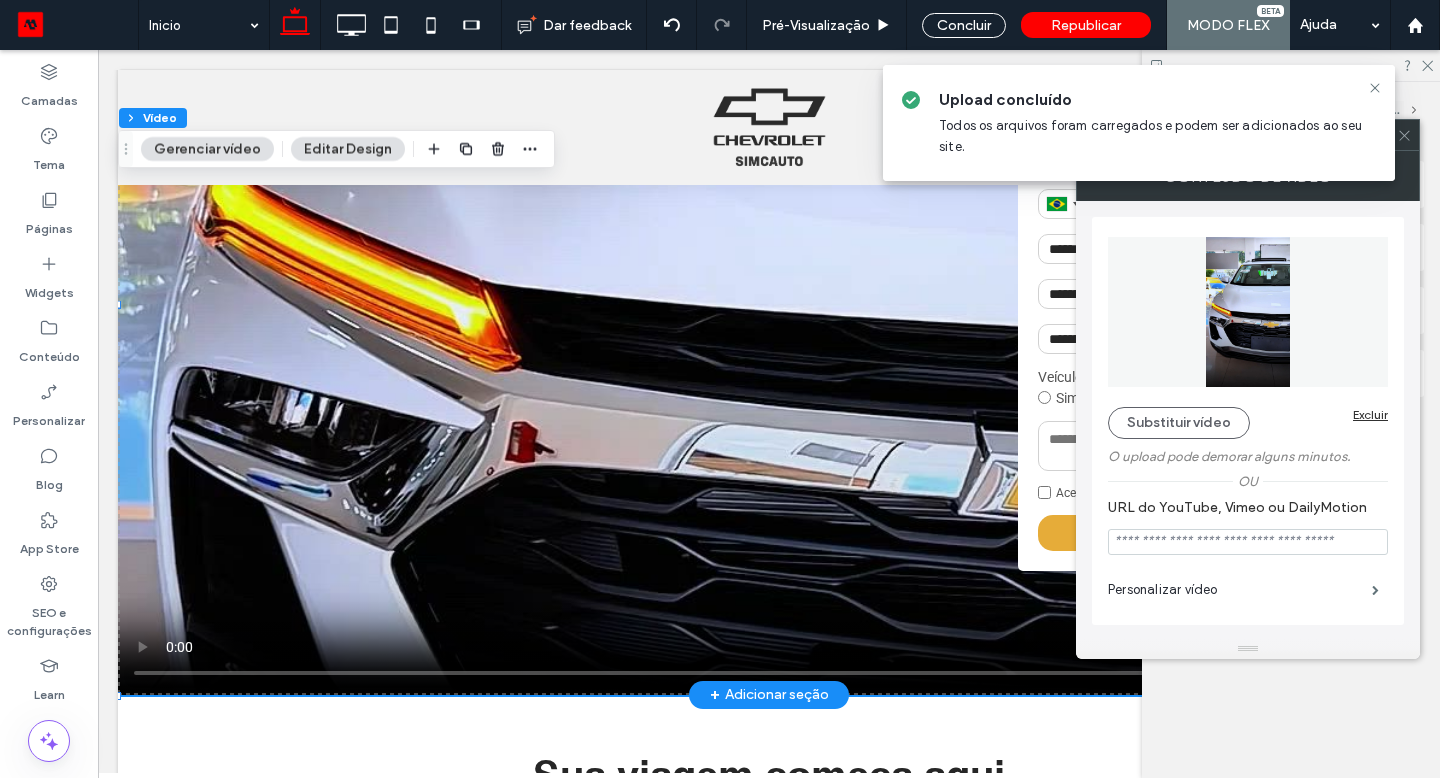 click on "Substituir vídeo" at bounding box center (1179, 423) 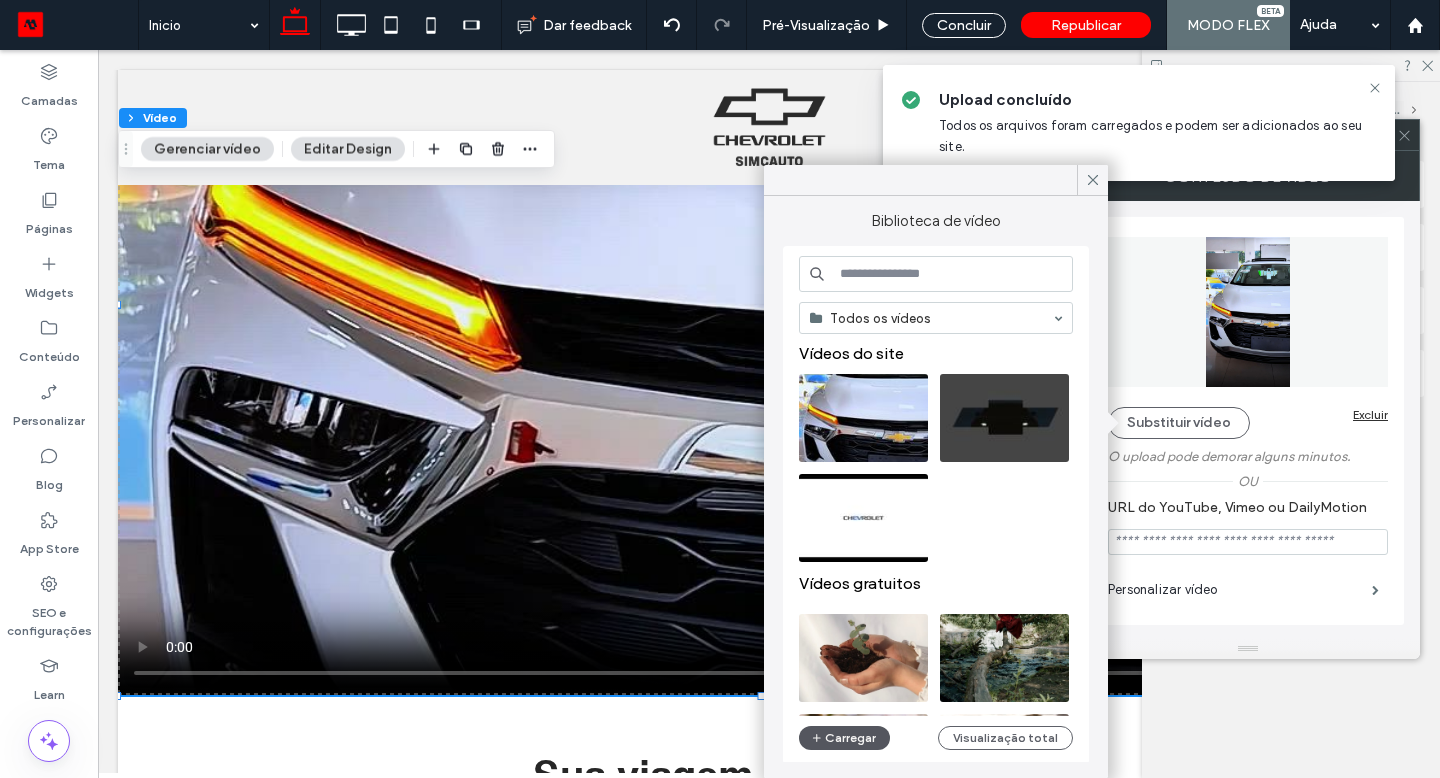 click on "Carregar" at bounding box center (844, 738) 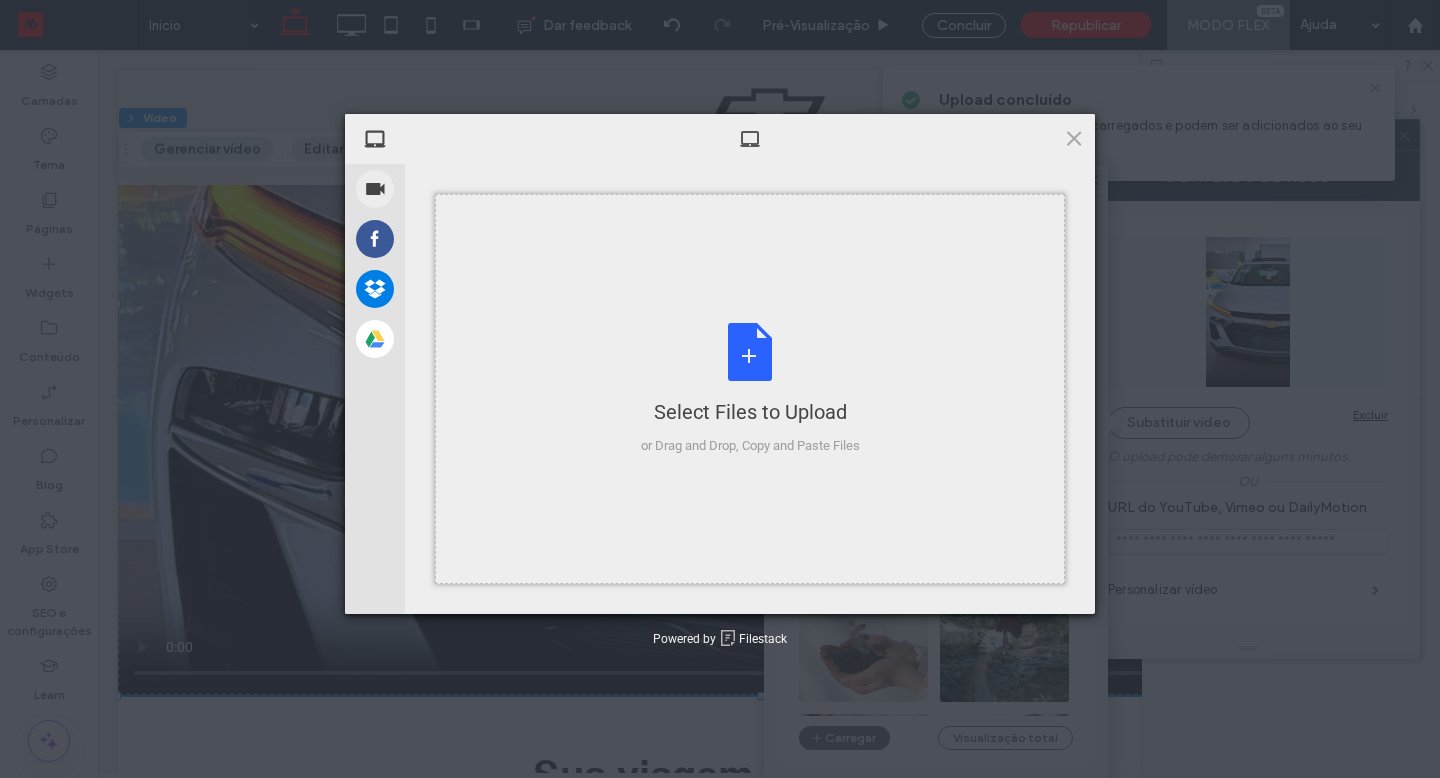 click on "Select Files to Upload
or Drag and Drop, Copy and Paste Files" at bounding box center (750, 389) 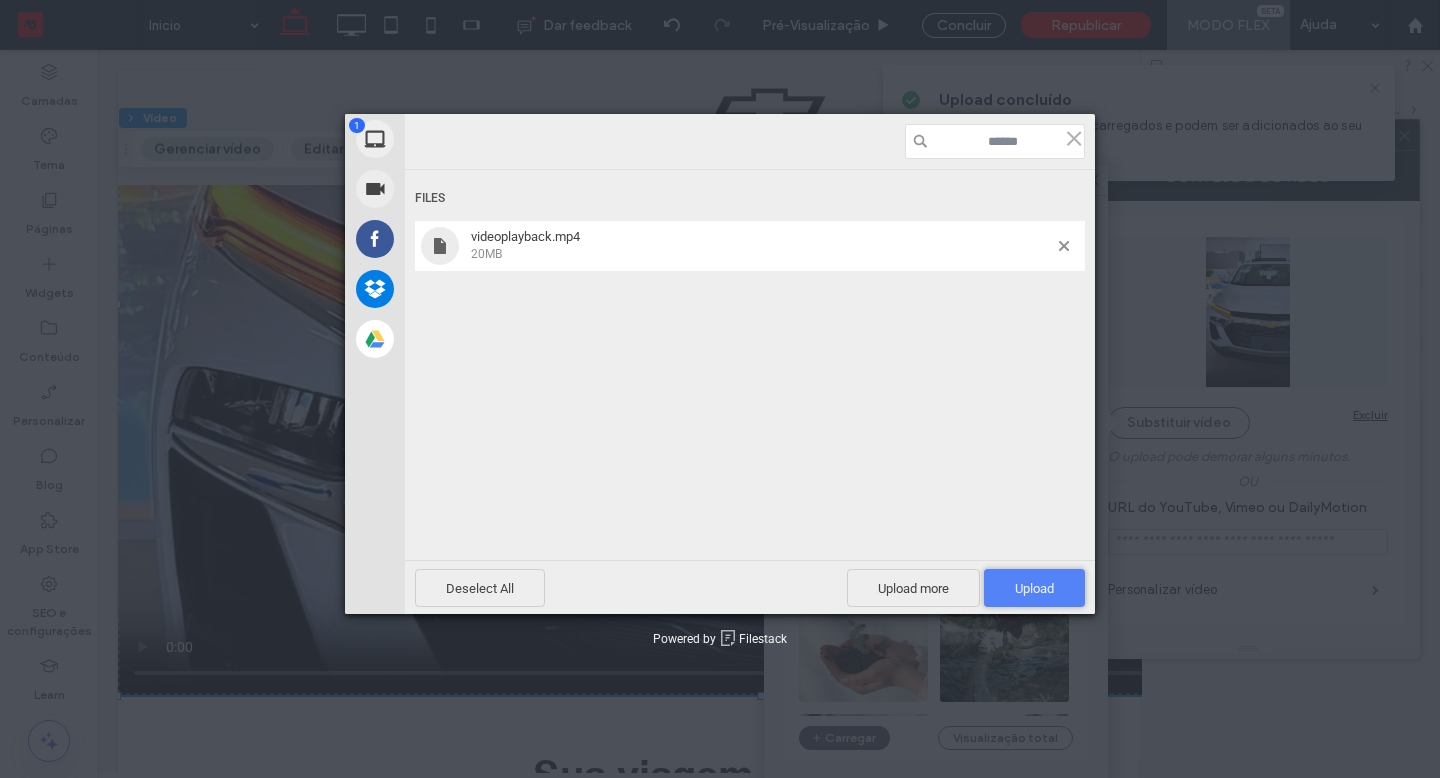 click on "Upload
1" at bounding box center (1034, 588) 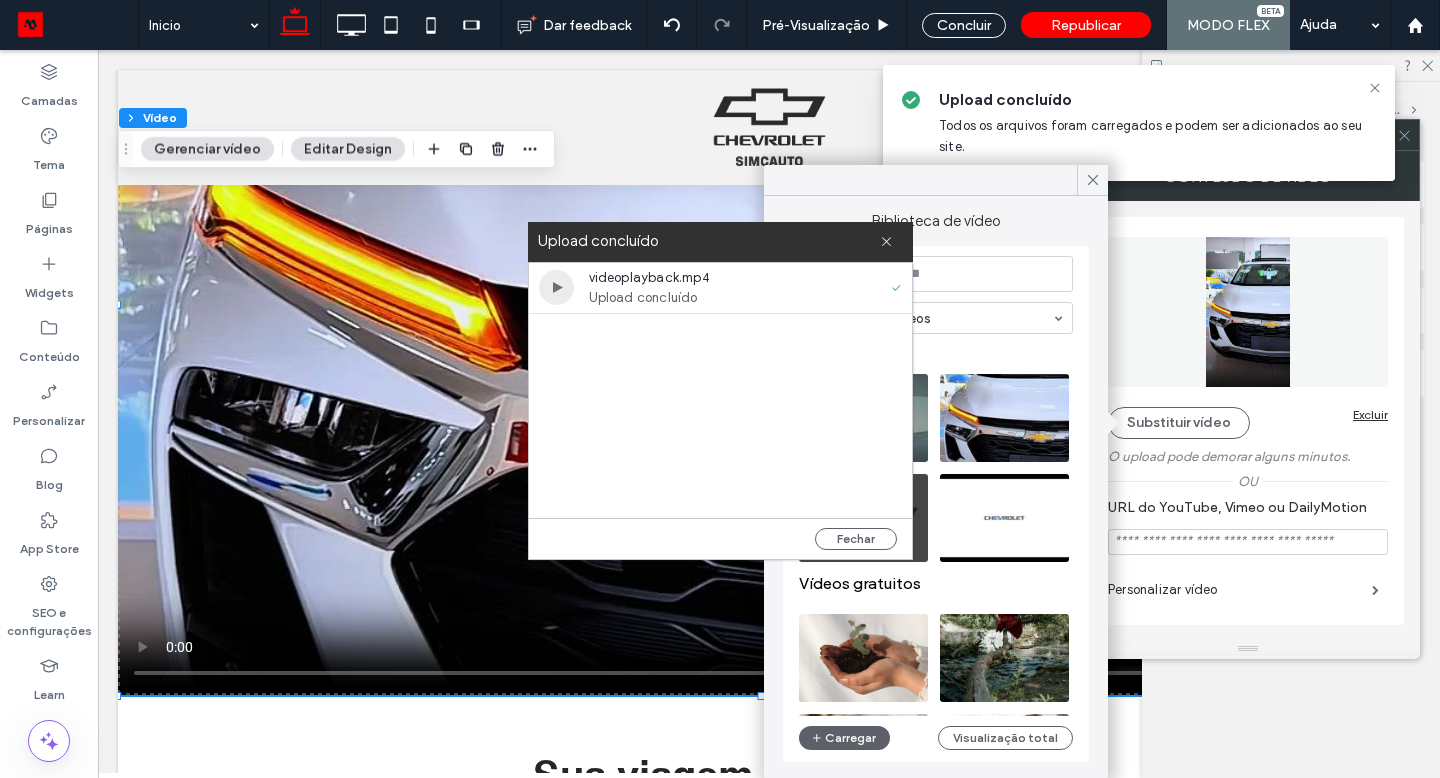 click 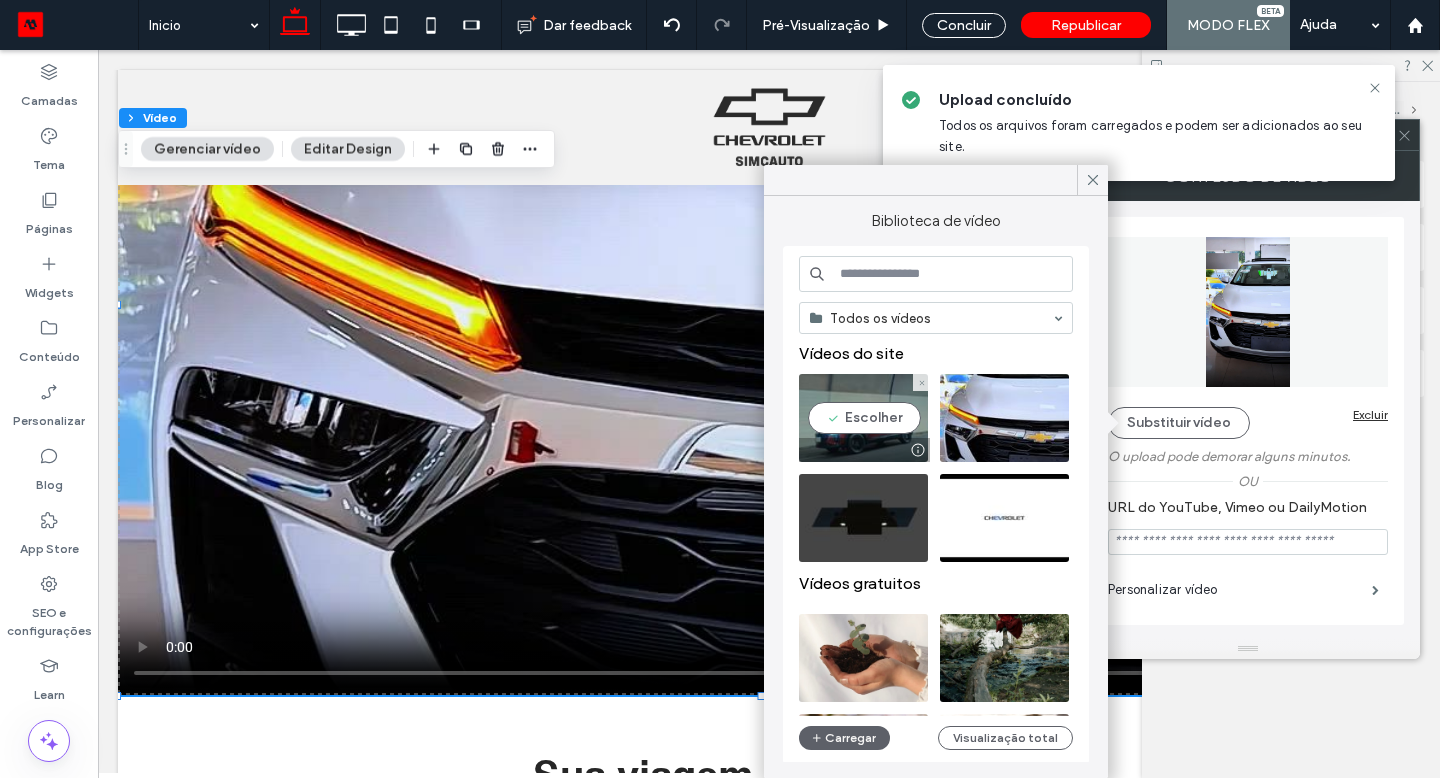 click at bounding box center (863, 418) 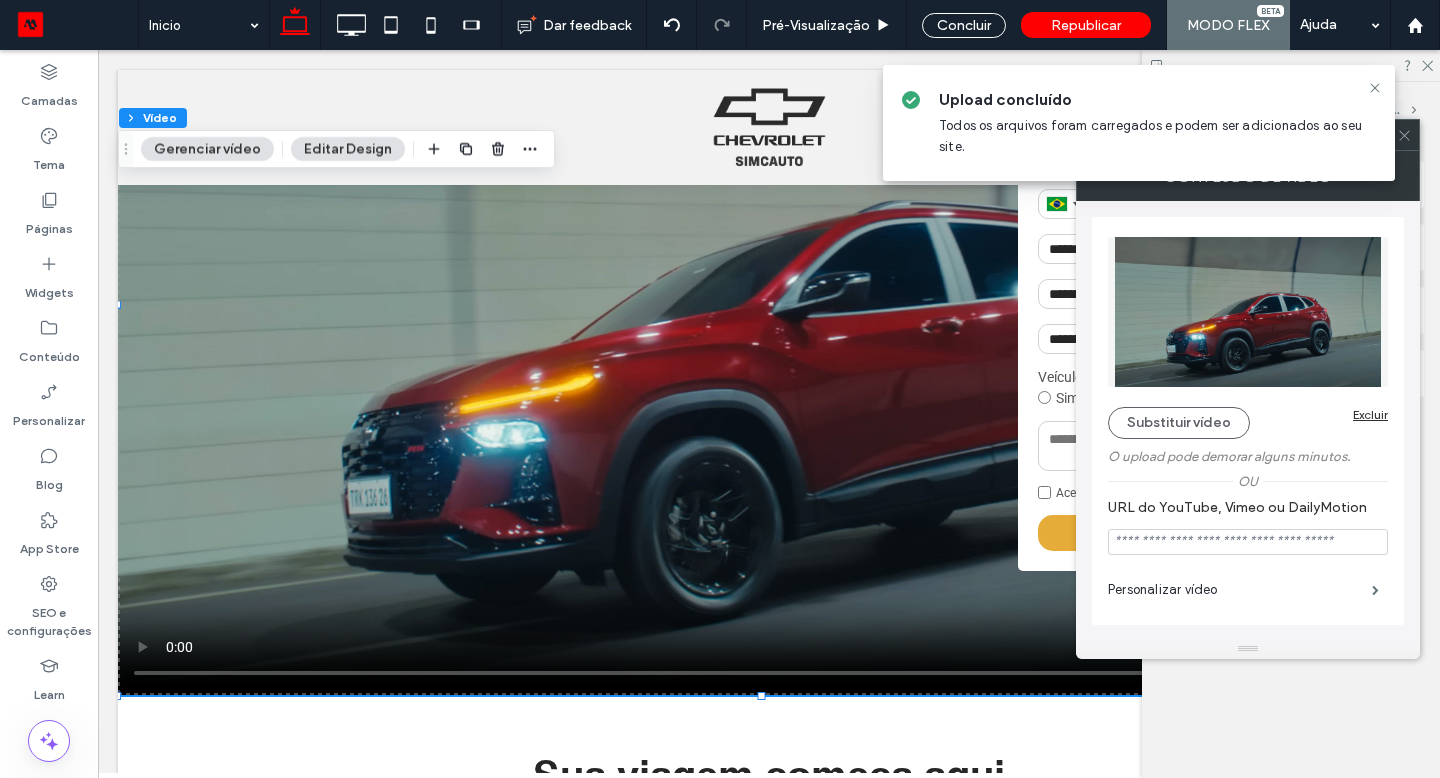 click 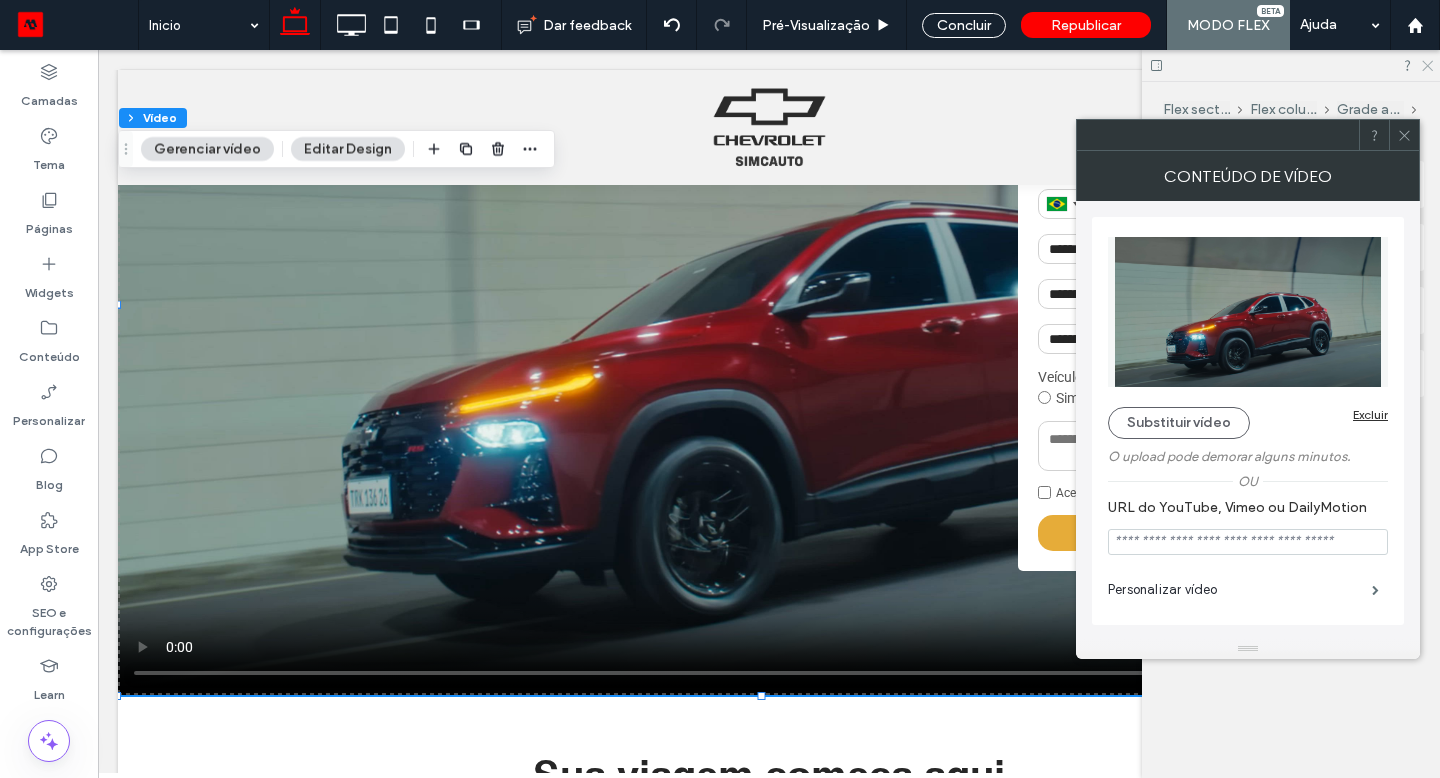 drag, startPoint x: 1059, startPoint y: 592, endPoint x: 1428, endPoint y: 61, distance: 646.62354 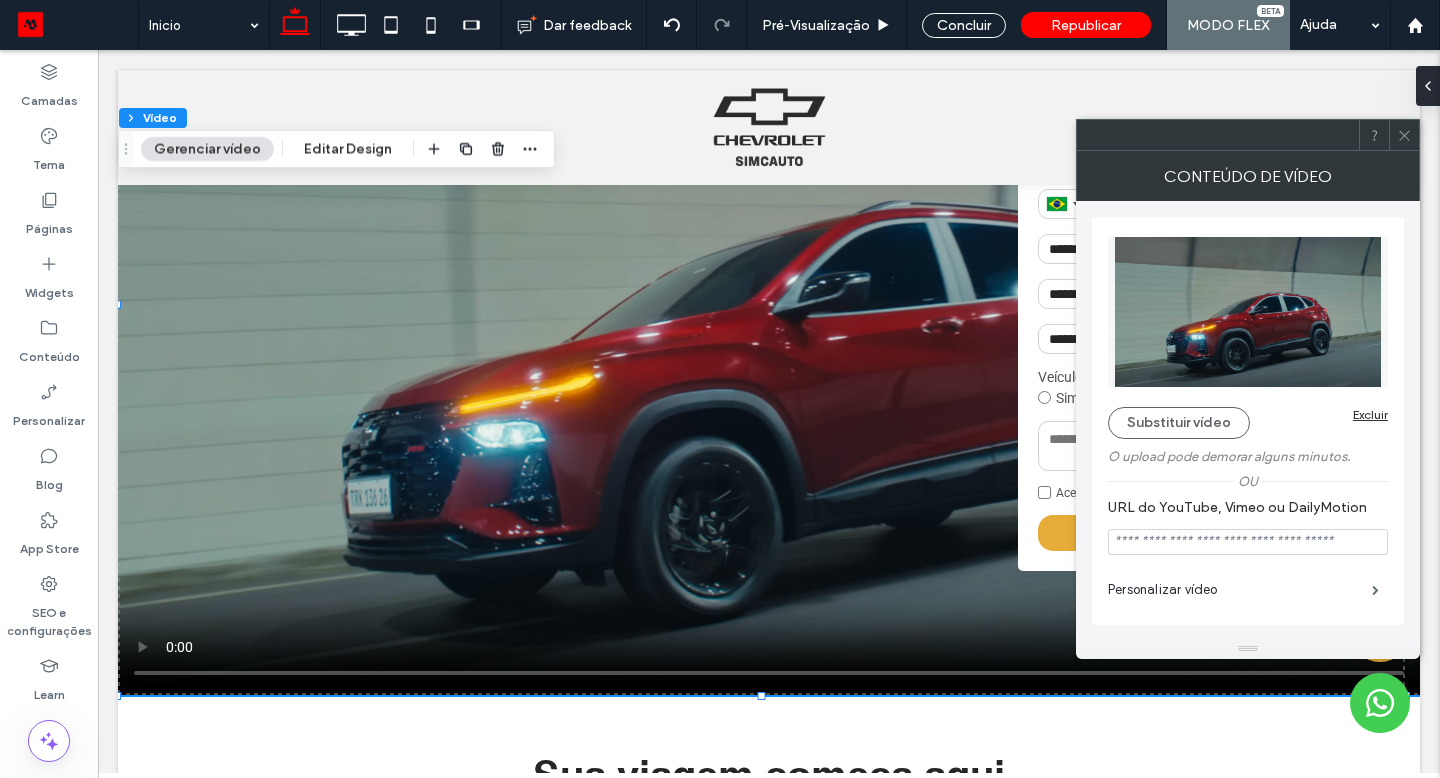 click at bounding box center (769, 304) 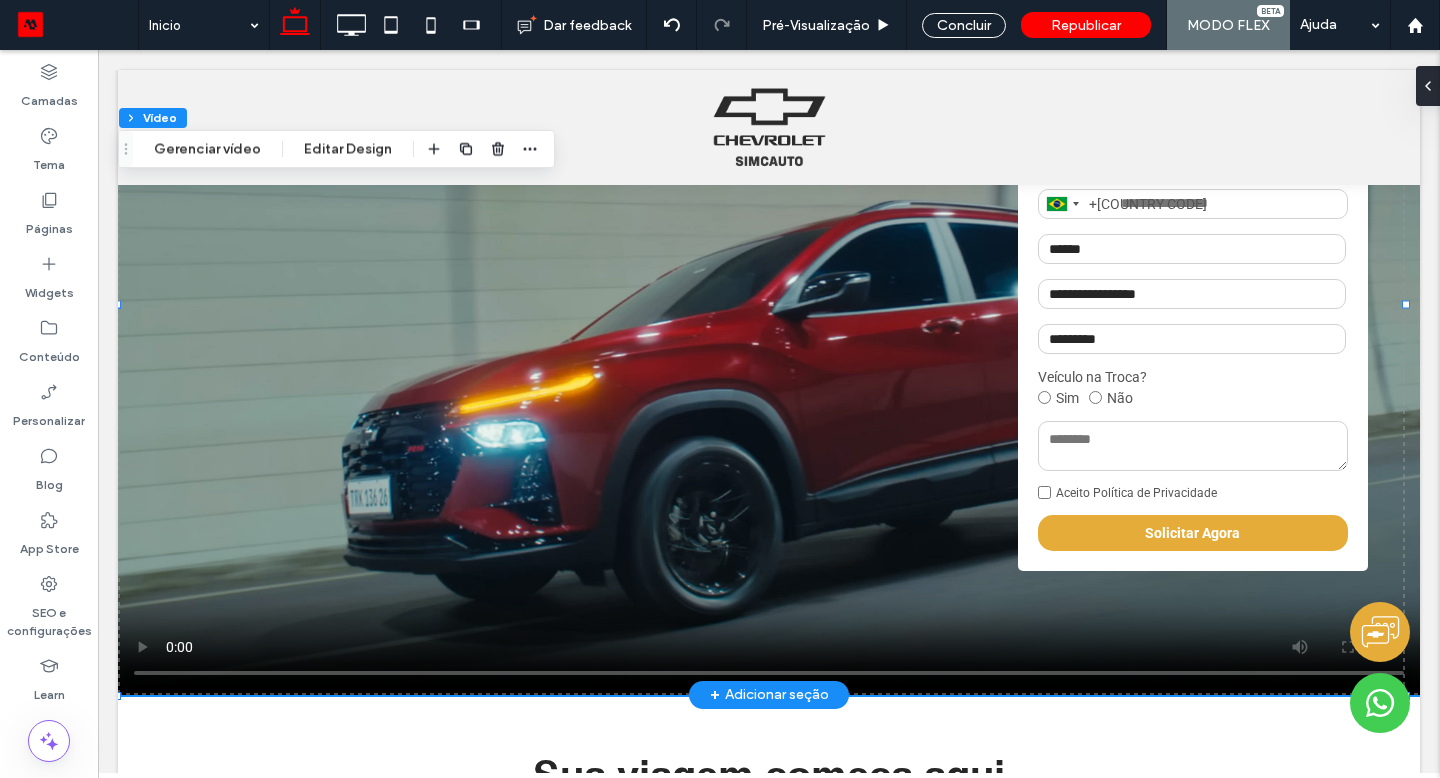 click on "Gerenciar vídeo" at bounding box center (207, 149) 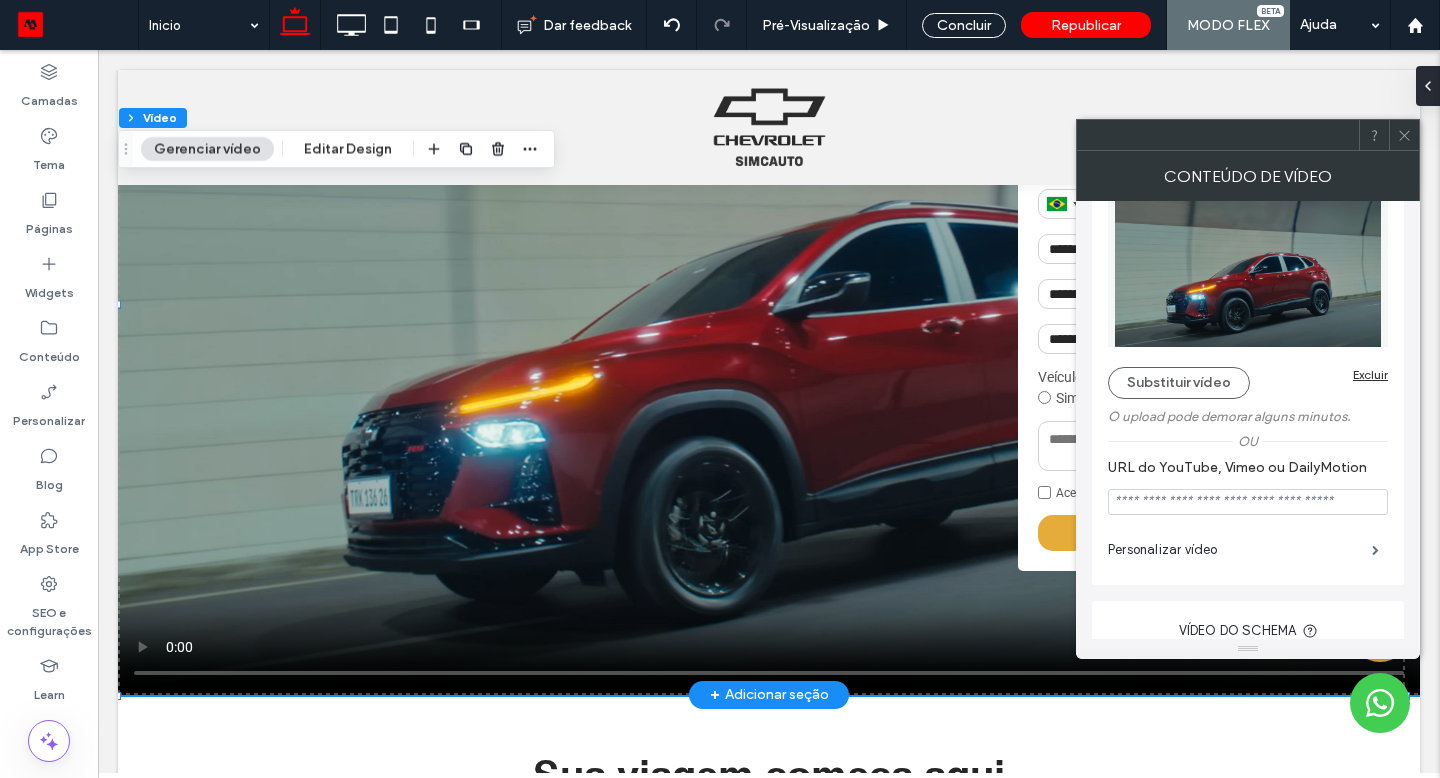 scroll, scrollTop: 171, scrollLeft: 0, axis: vertical 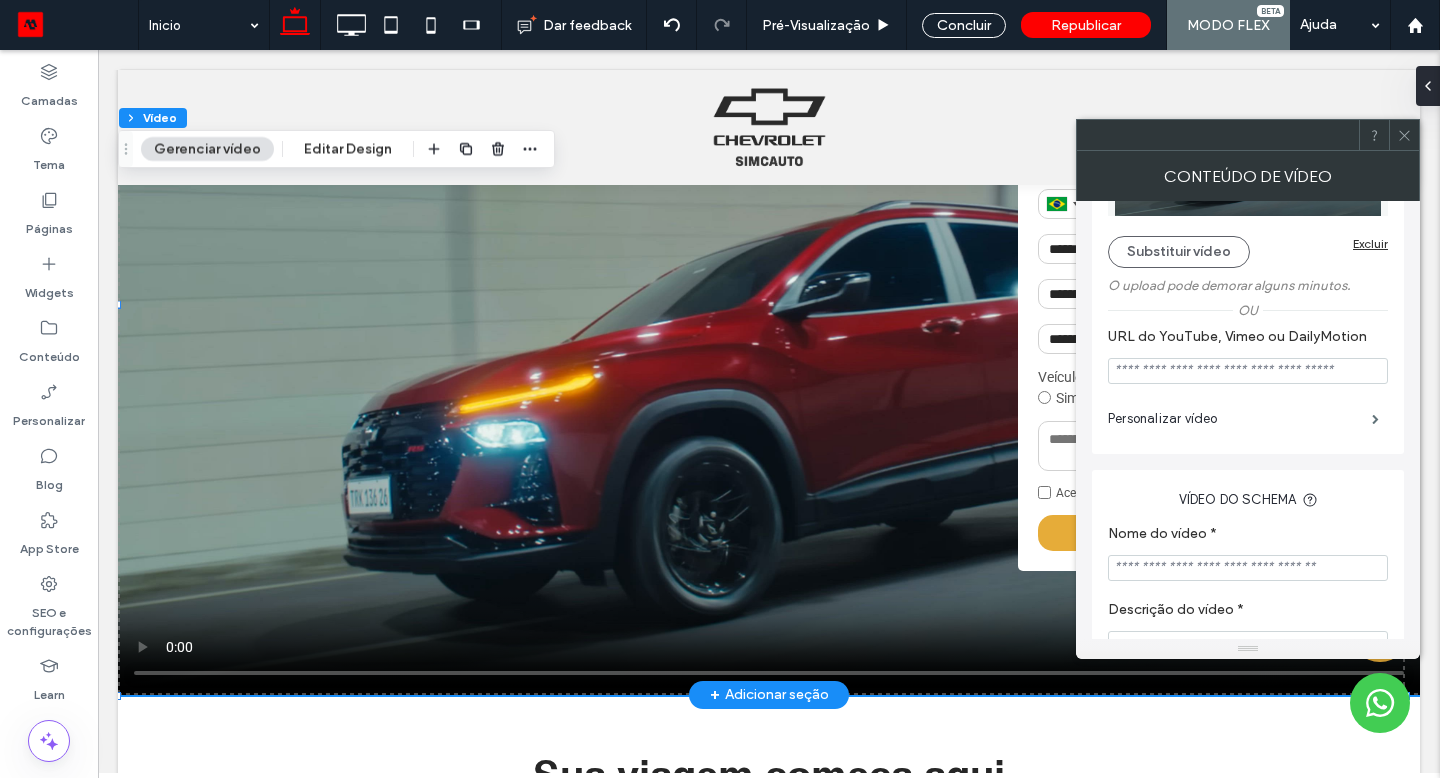 click on "Personalizar vídeo" at bounding box center [1240, 419] 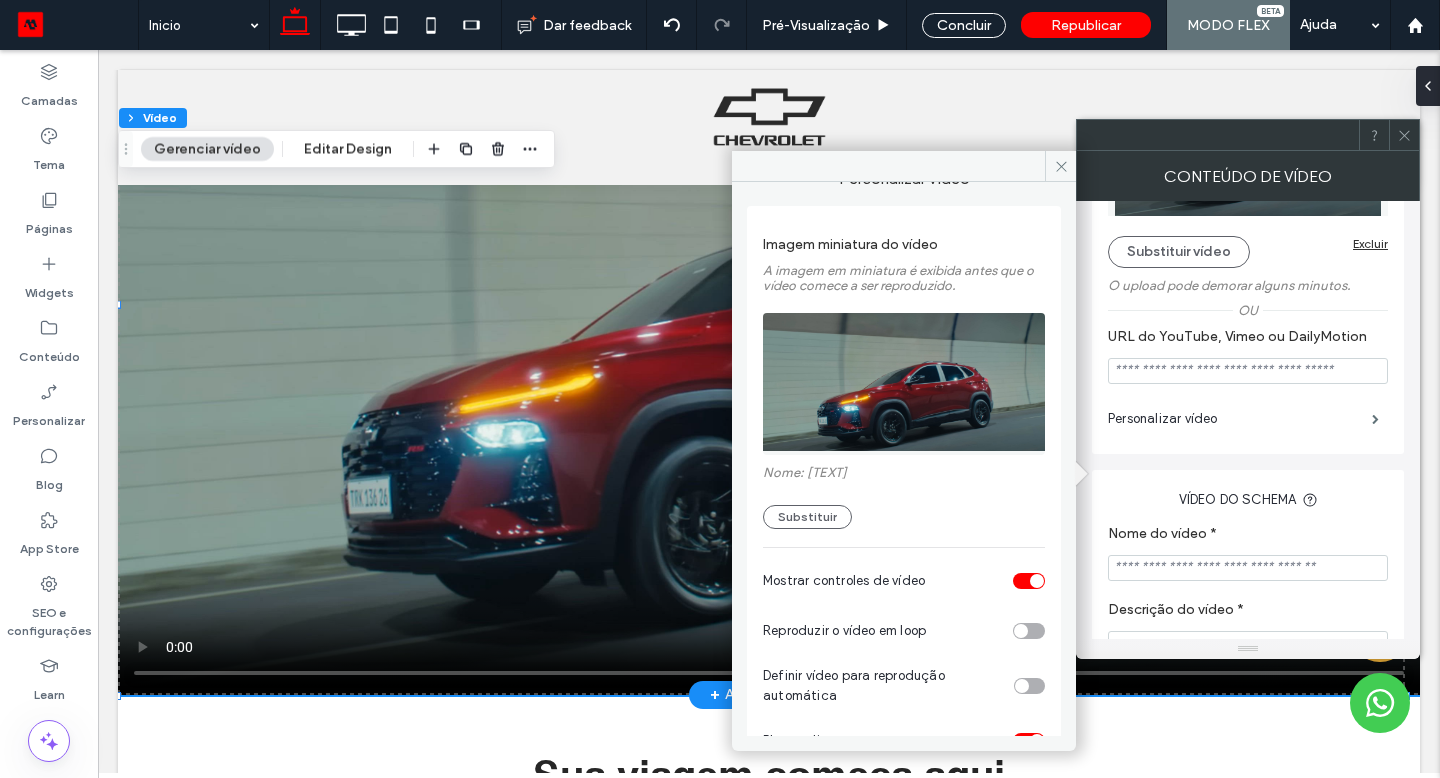 scroll, scrollTop: 46, scrollLeft: 0, axis: vertical 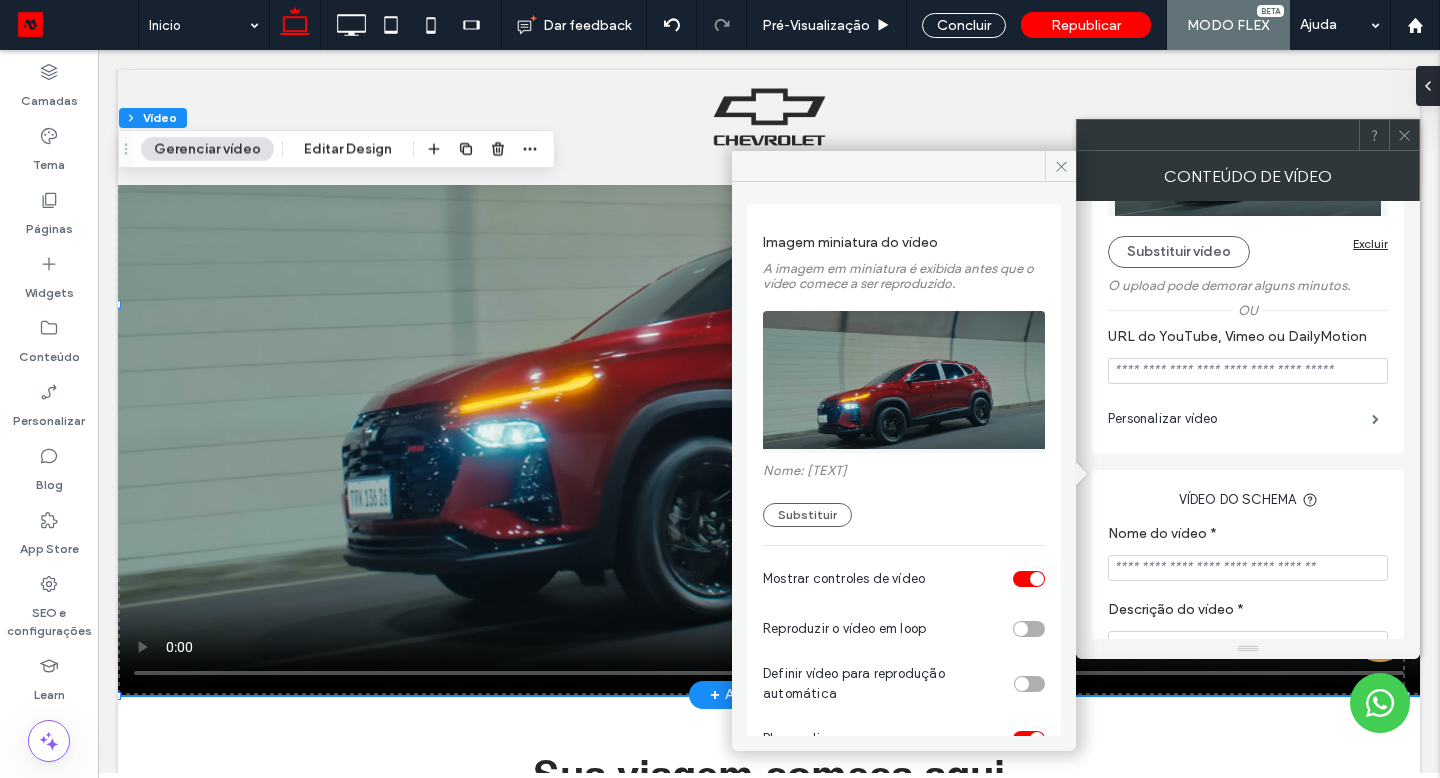 click at bounding box center [1029, 629] 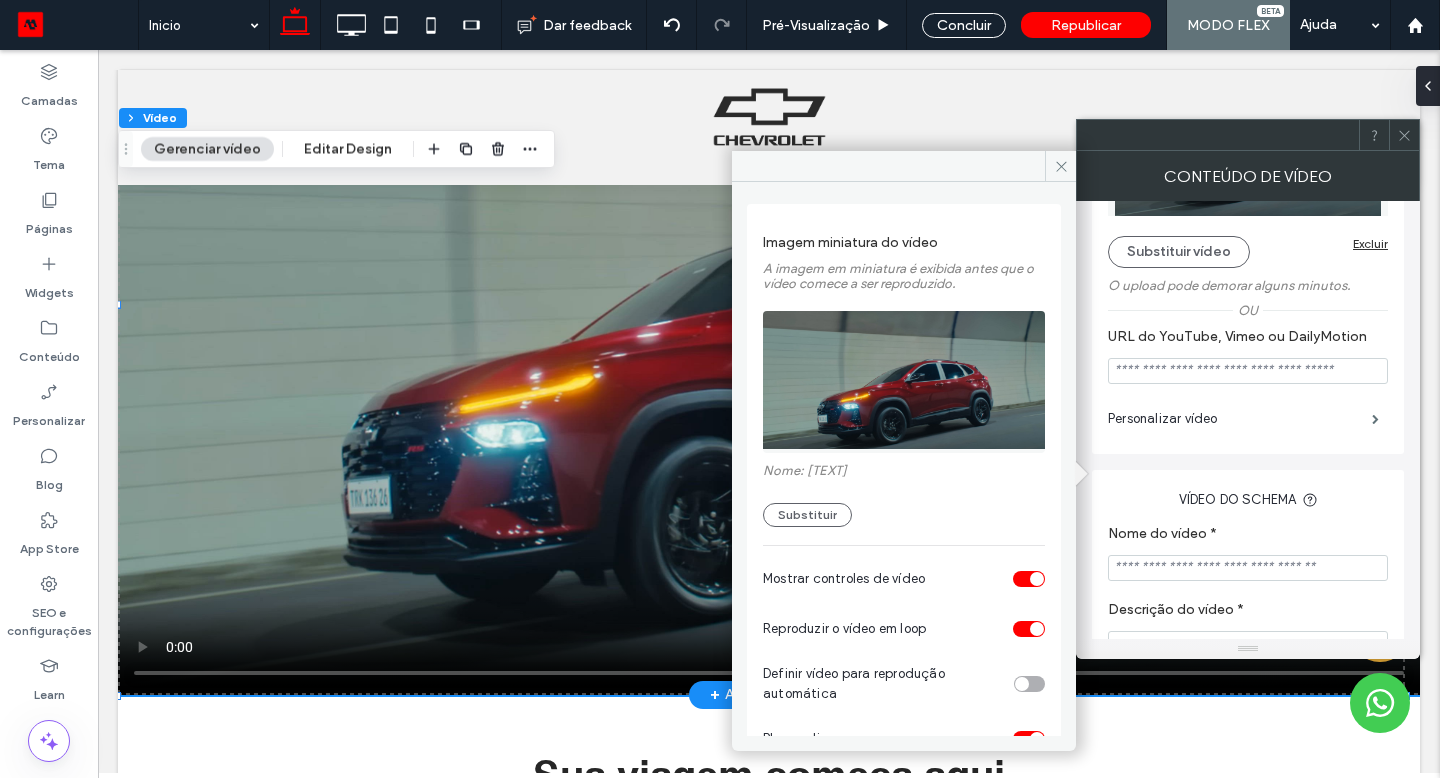 click at bounding box center [1029, 684] 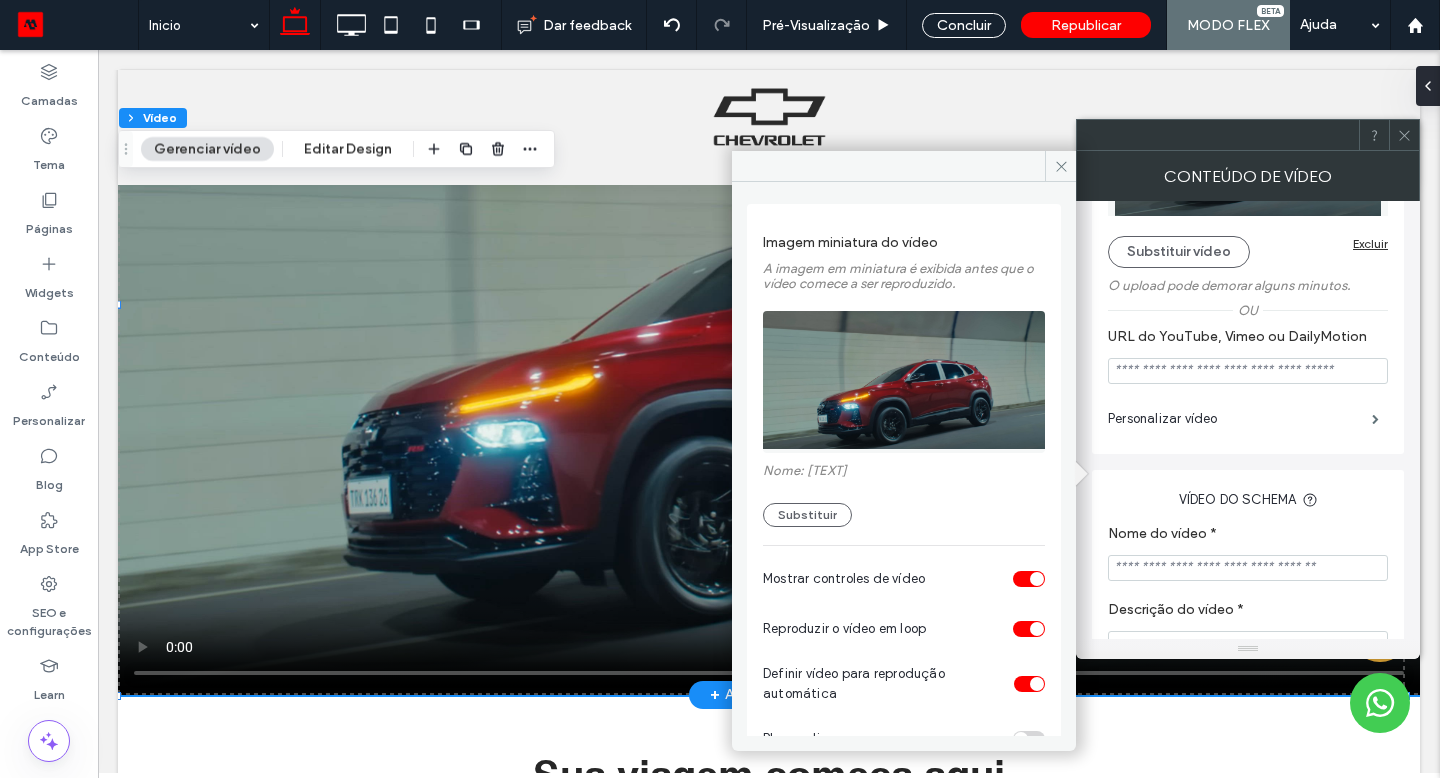 click at bounding box center [1037, 579] 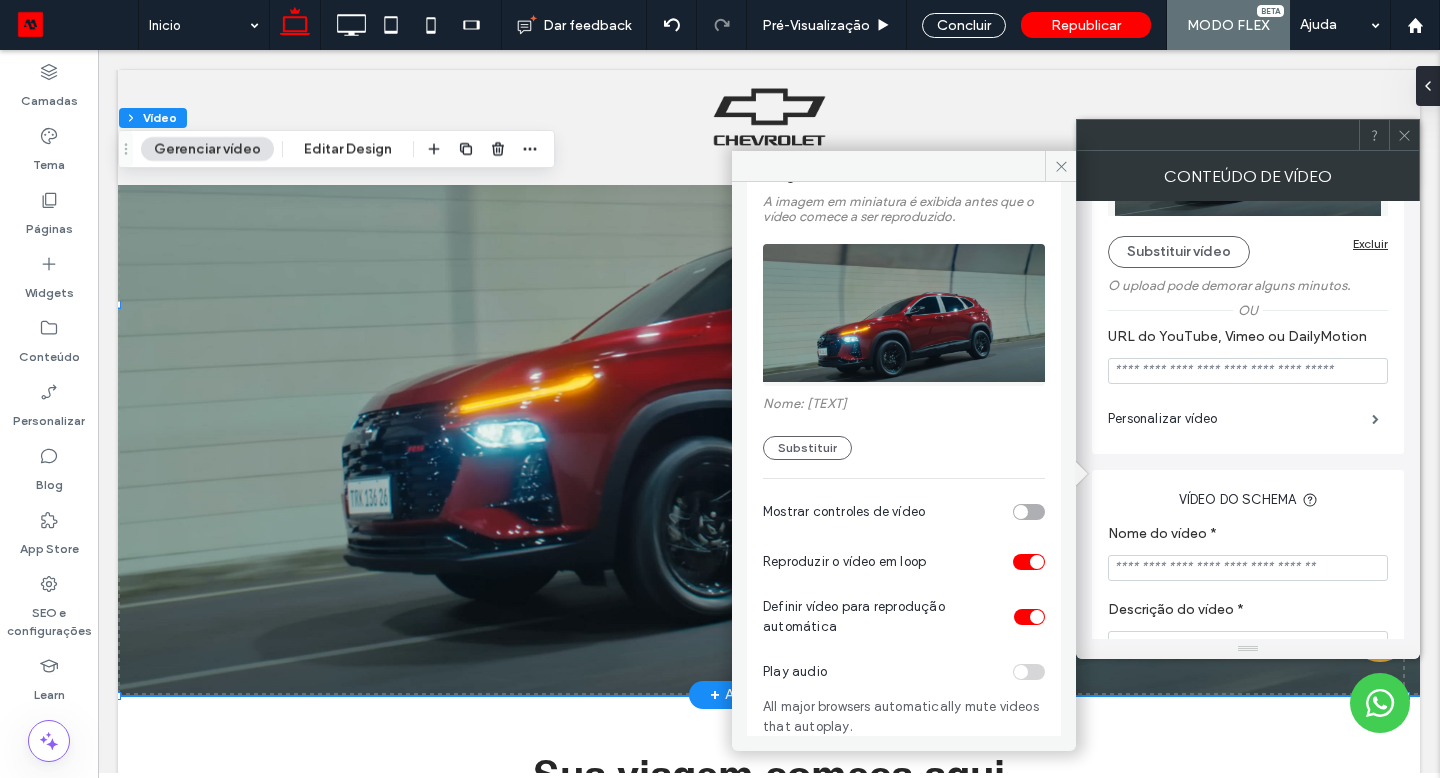 scroll, scrollTop: 143, scrollLeft: 0, axis: vertical 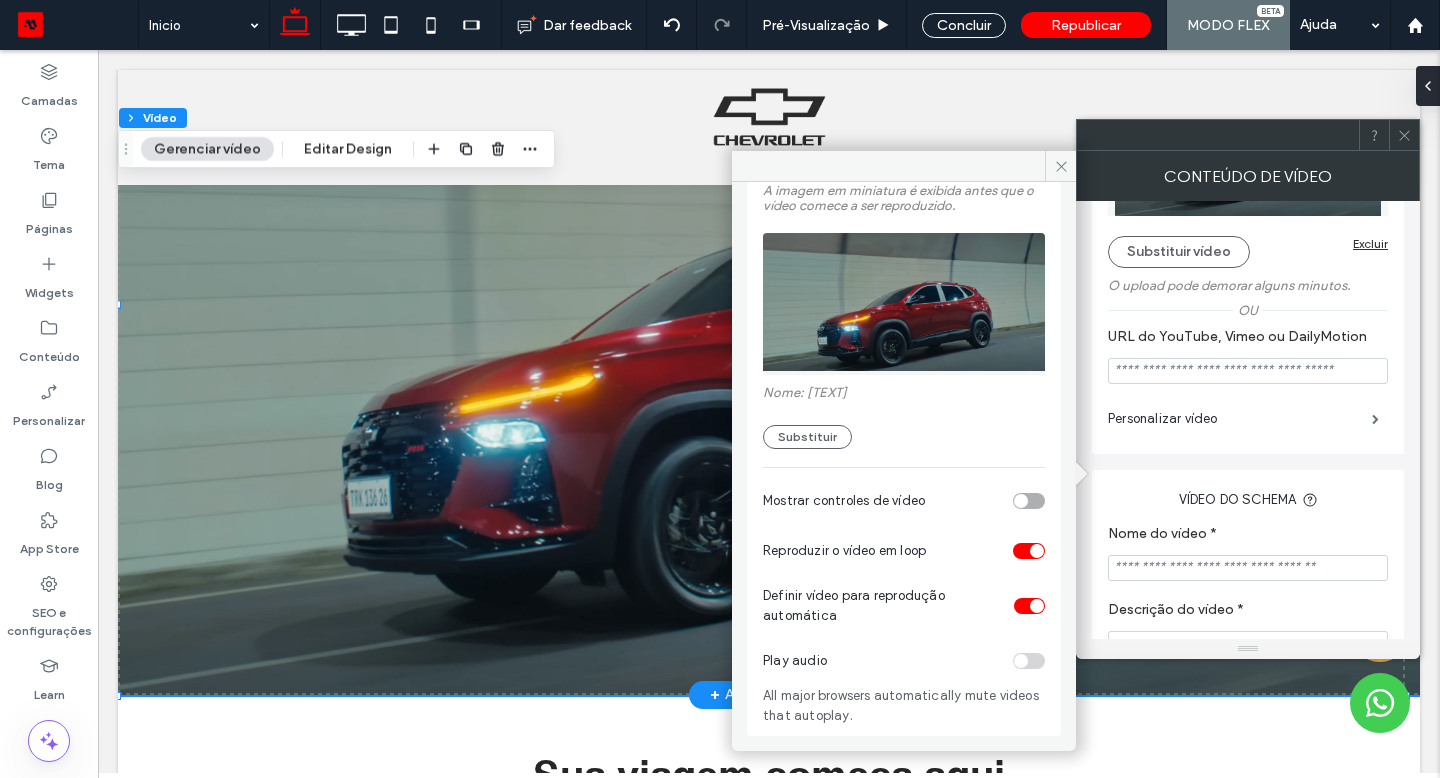 click 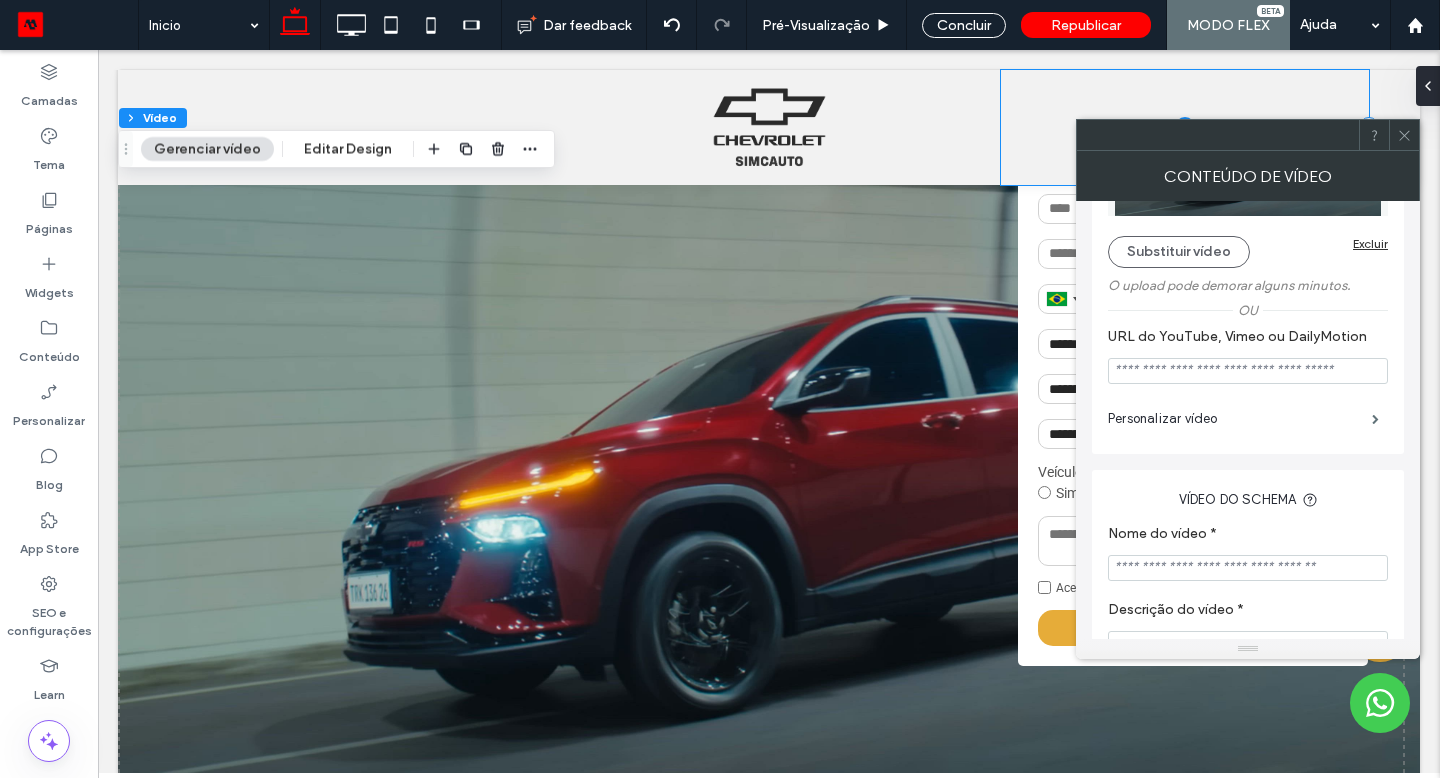 scroll, scrollTop: 0, scrollLeft: 0, axis: both 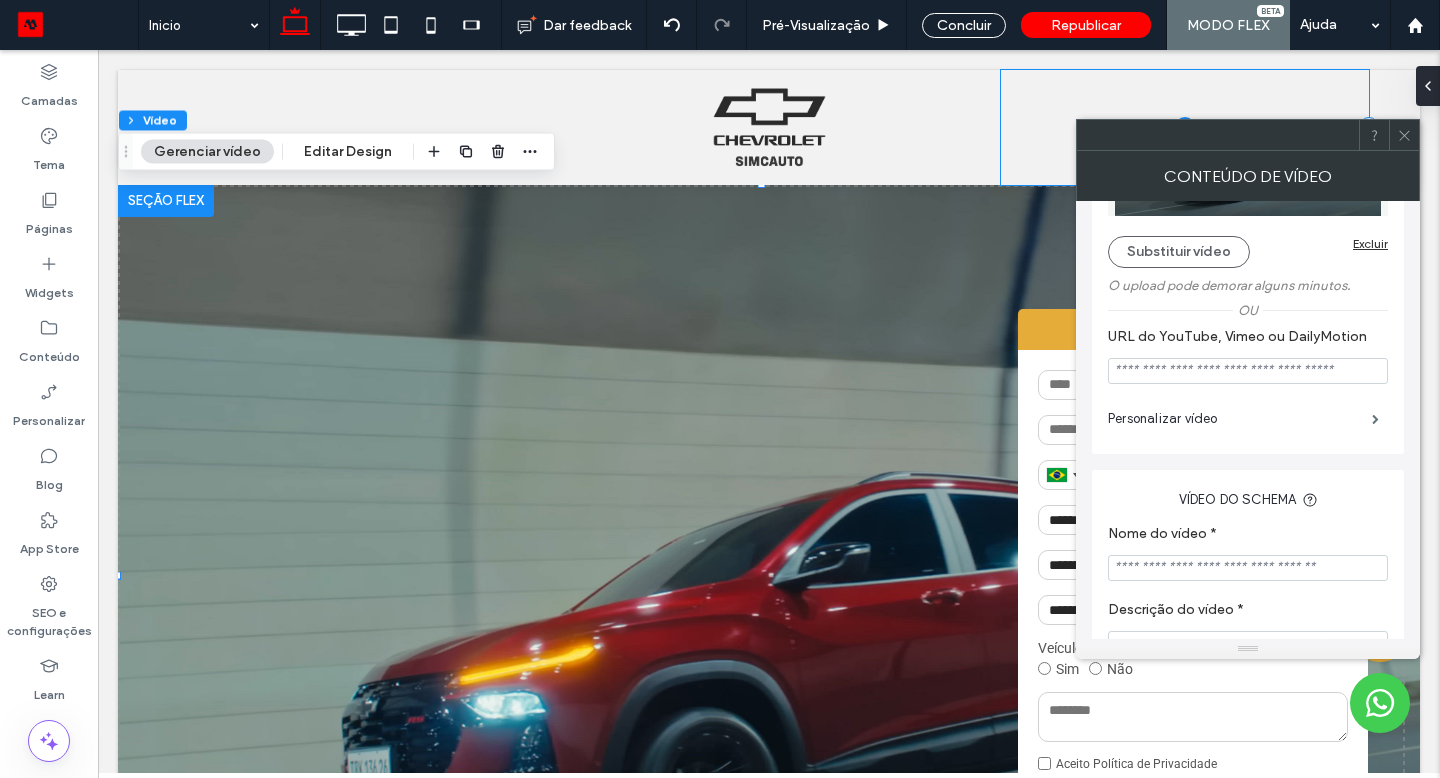click 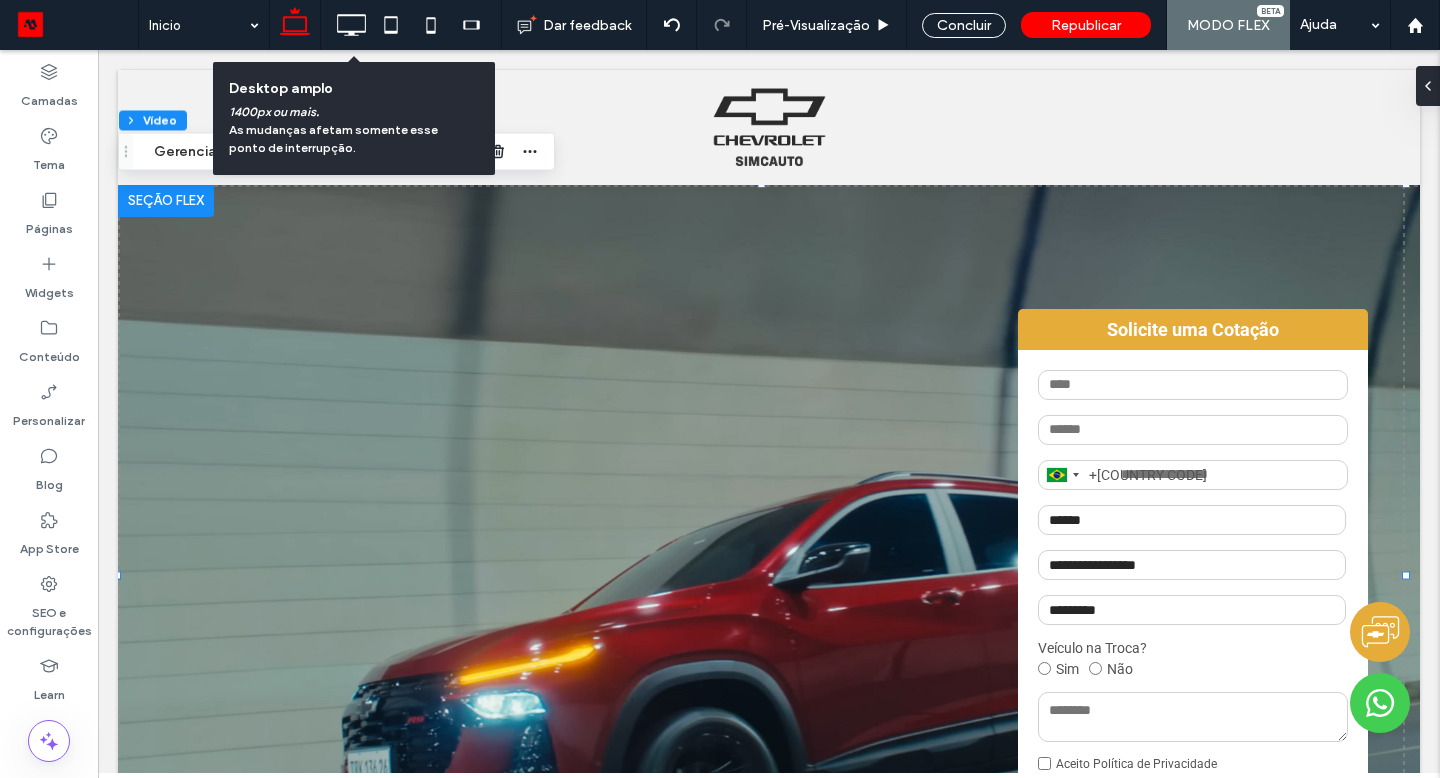 click 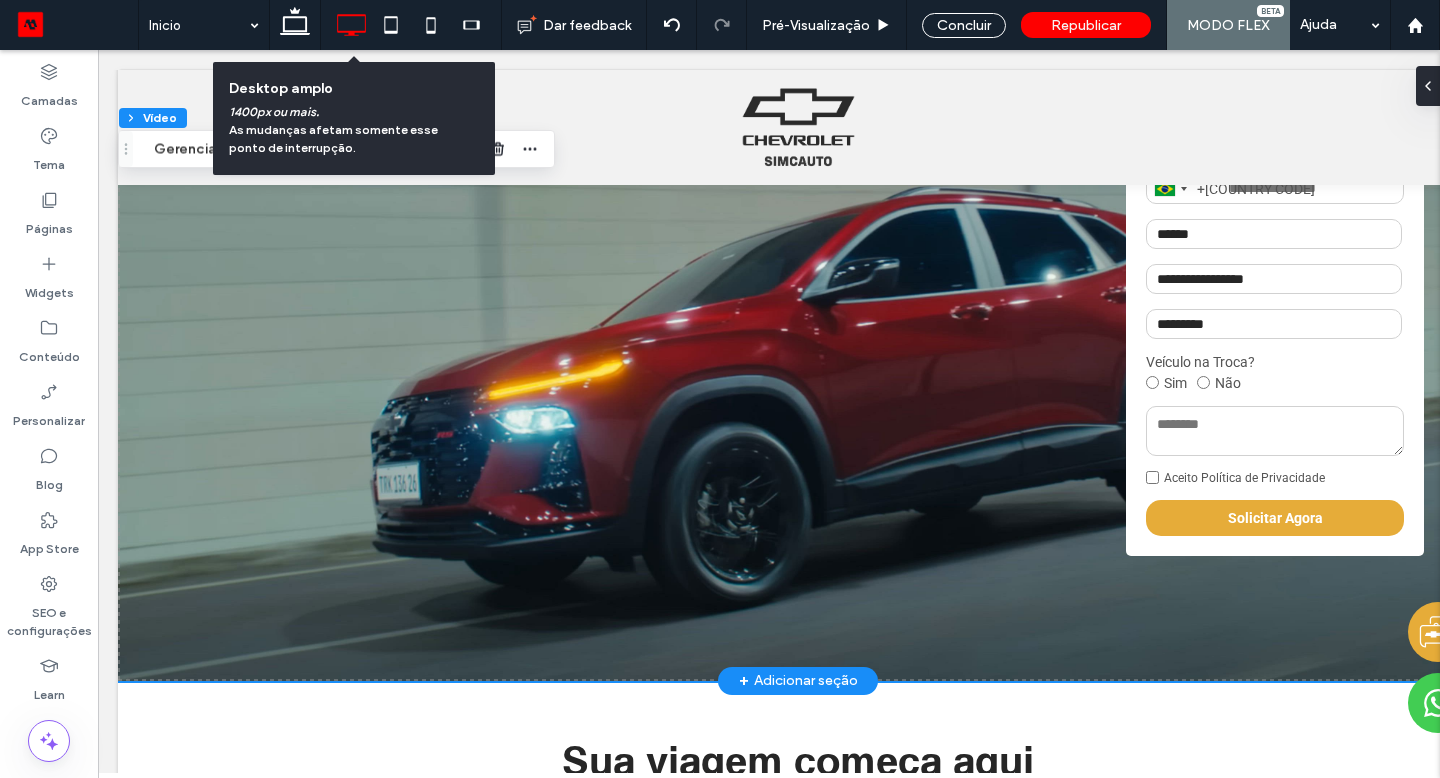 scroll, scrollTop: 304, scrollLeft: 0, axis: vertical 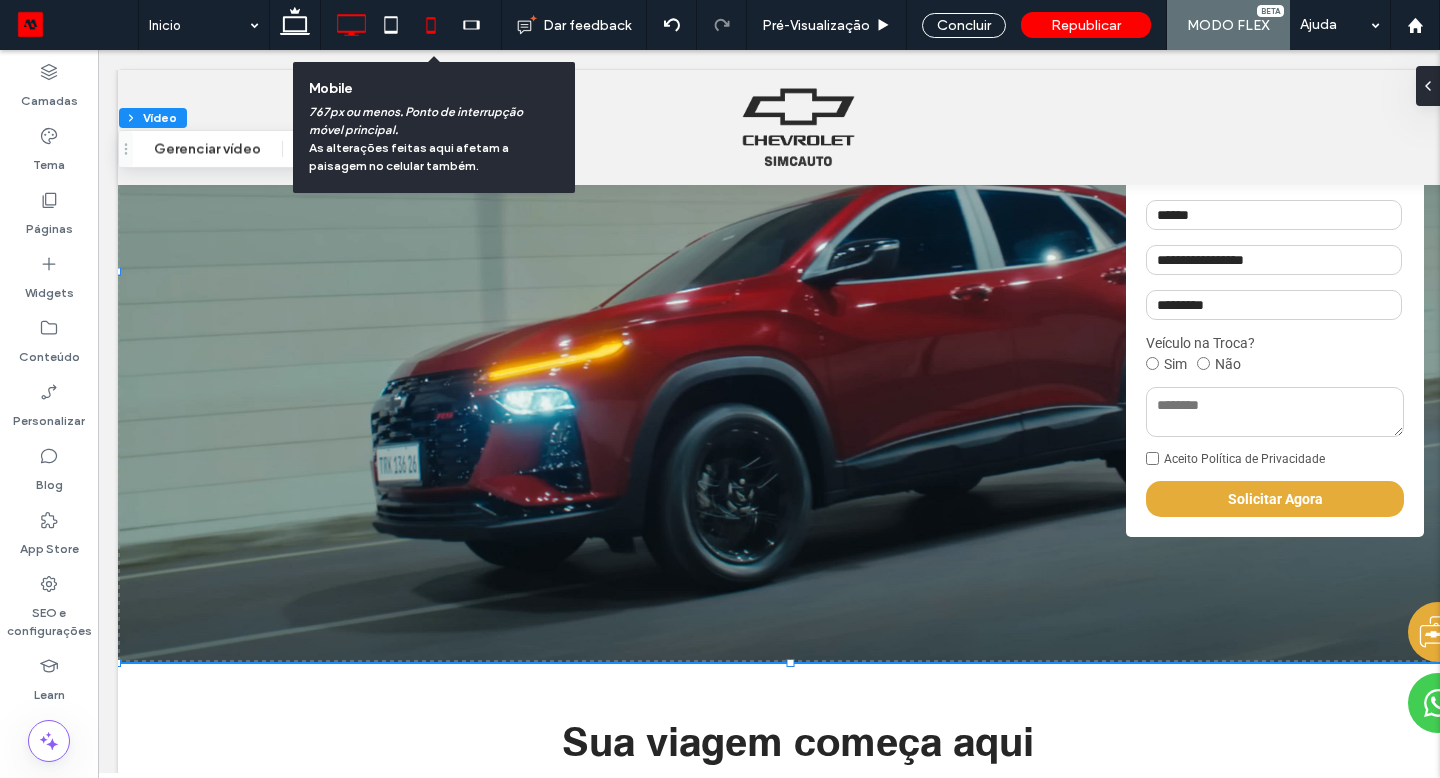 drag, startPoint x: 1191, startPoint y: 602, endPoint x: 438, endPoint y: 27, distance: 947.4355 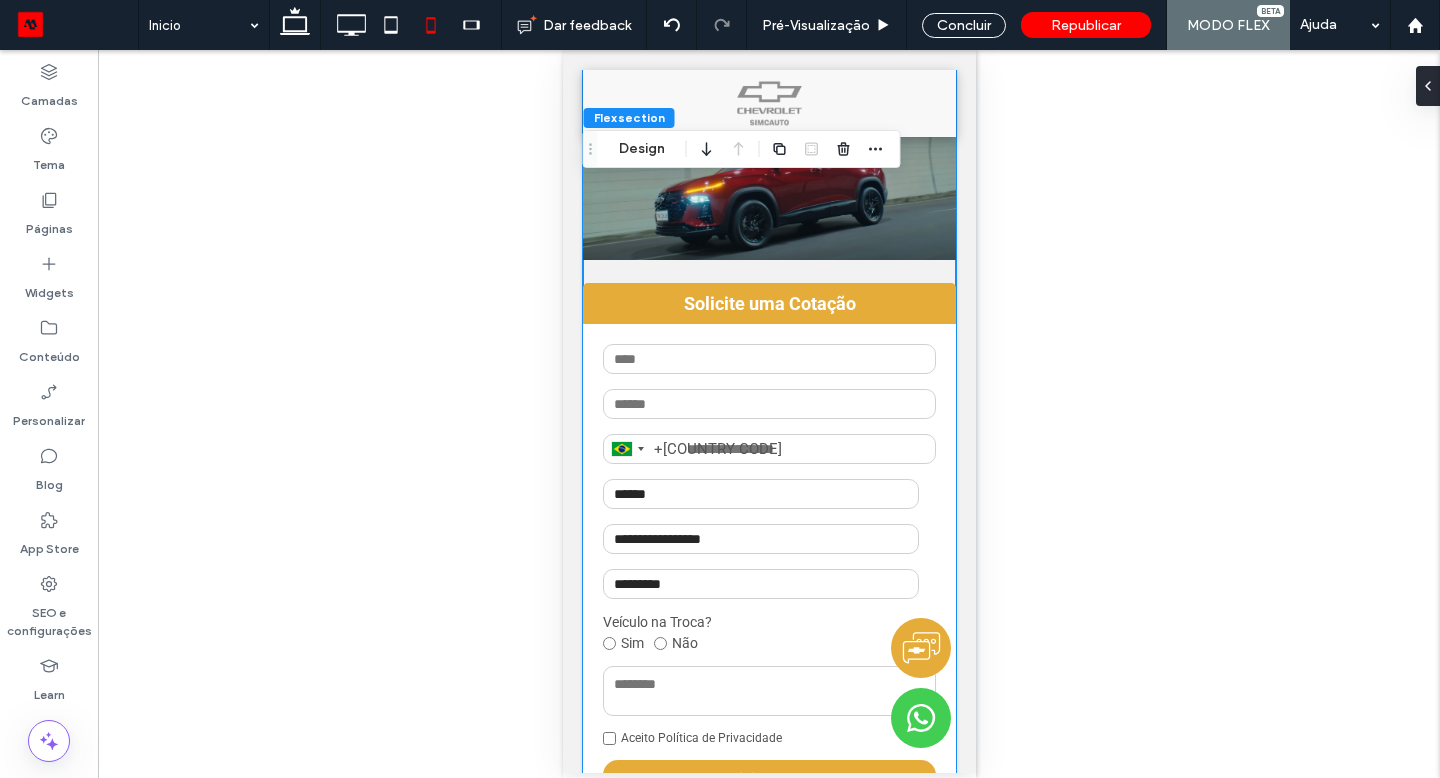 scroll, scrollTop: 0, scrollLeft: 0, axis: both 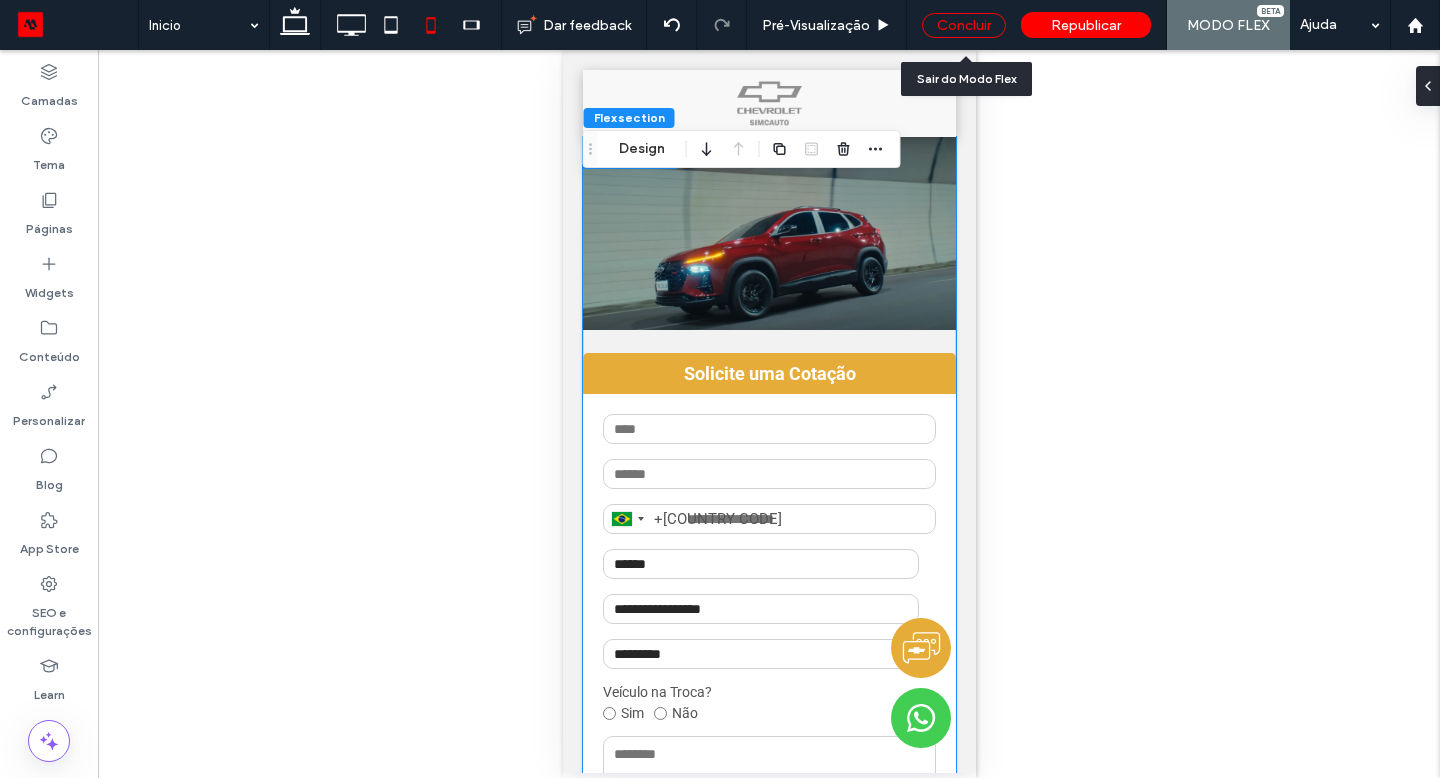 click on "Concluir" at bounding box center (964, 25) 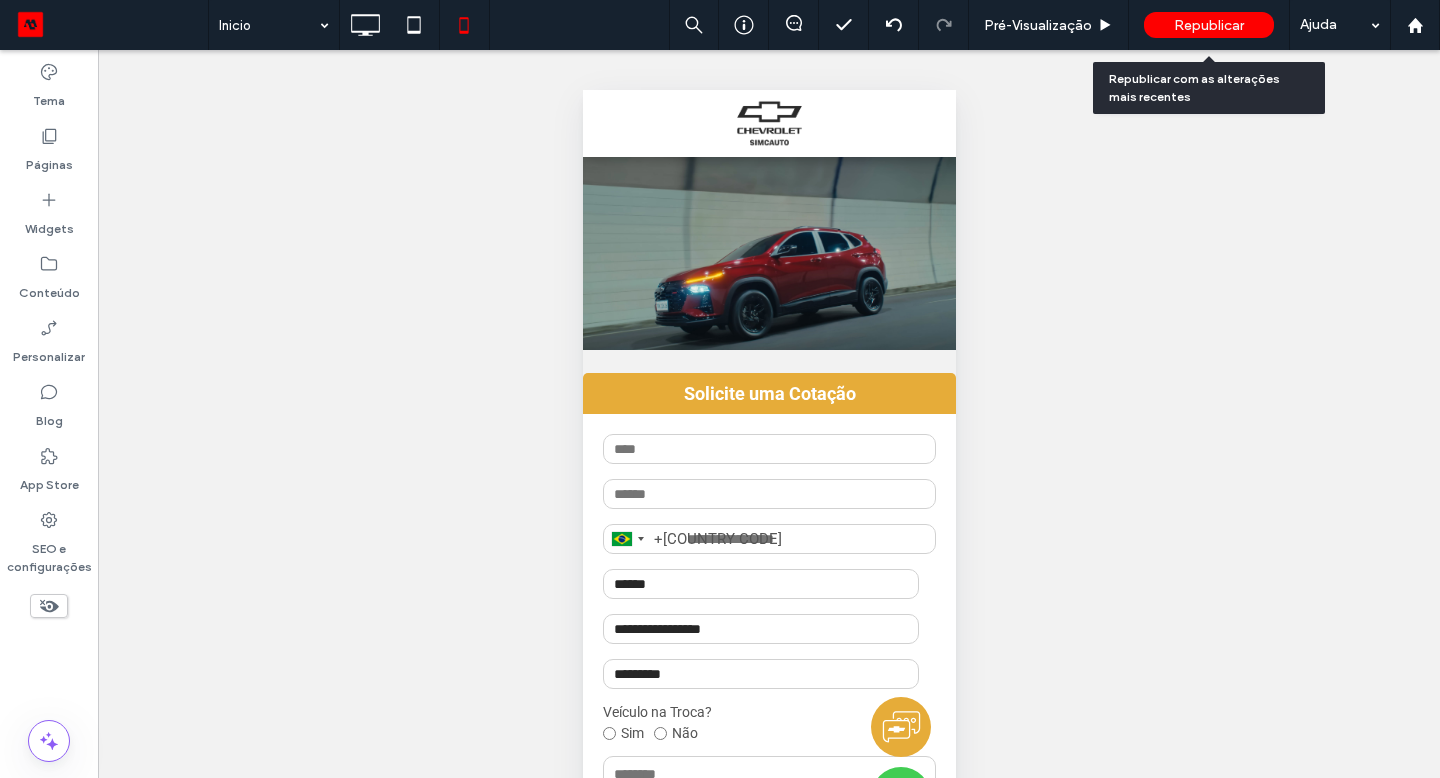 click on "Republicar" at bounding box center [1209, 25] 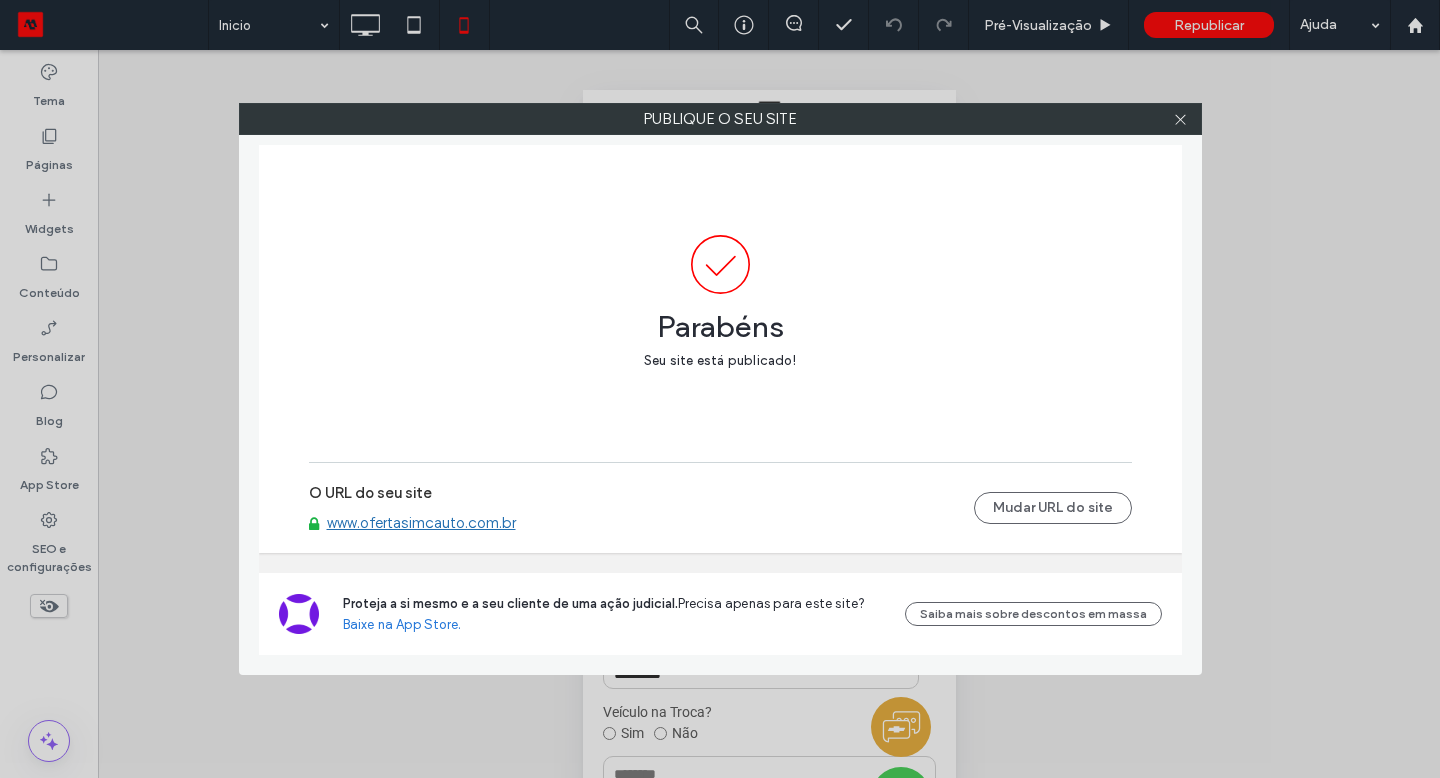 click 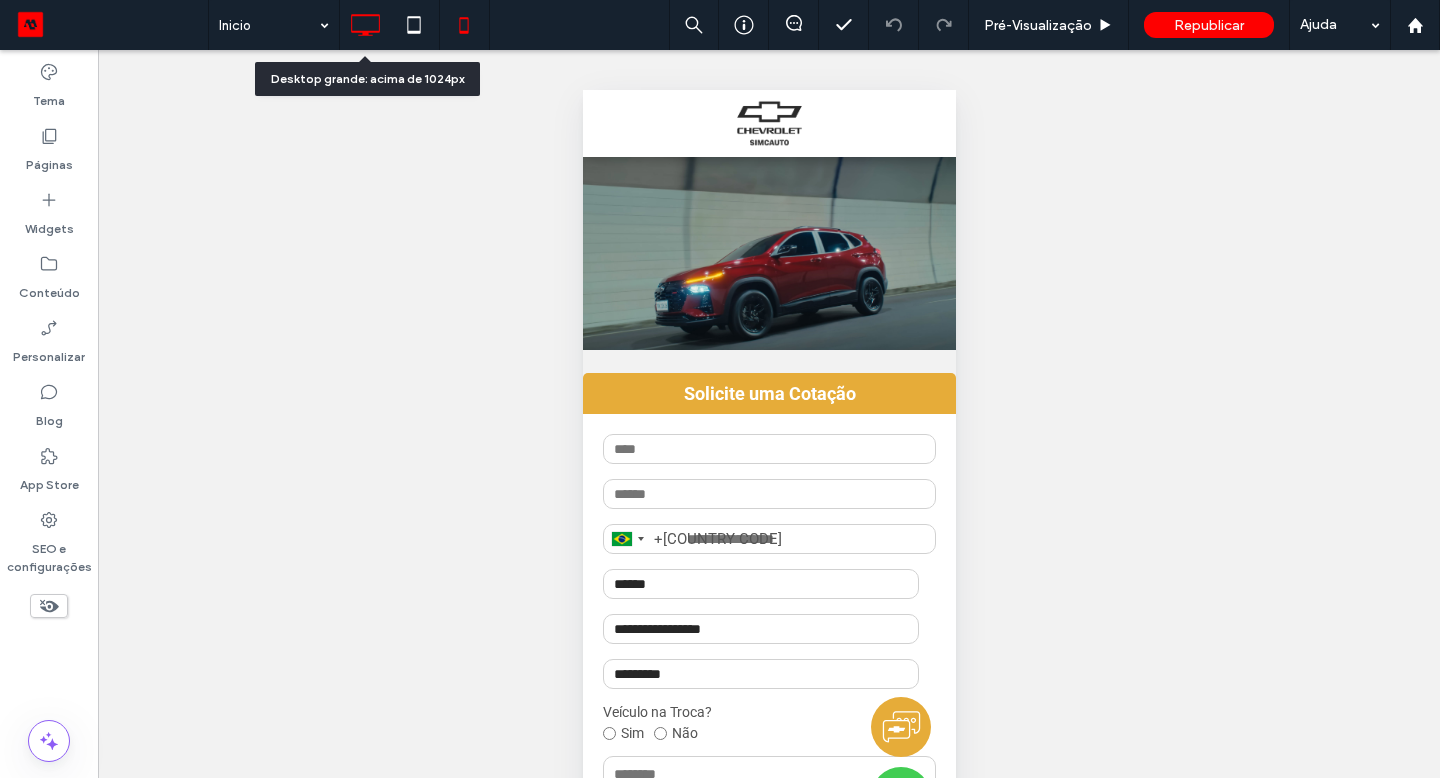 click 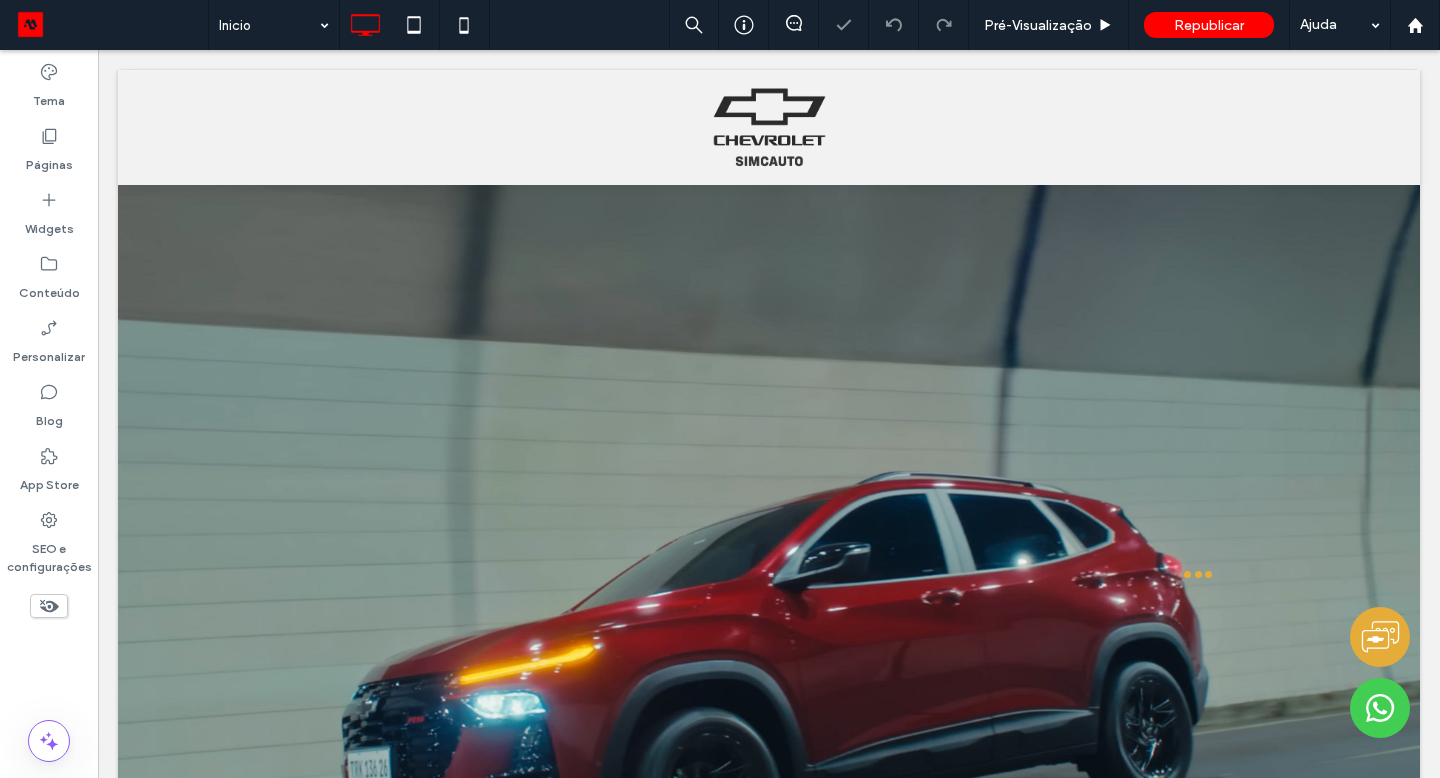scroll, scrollTop: 0, scrollLeft: 0, axis: both 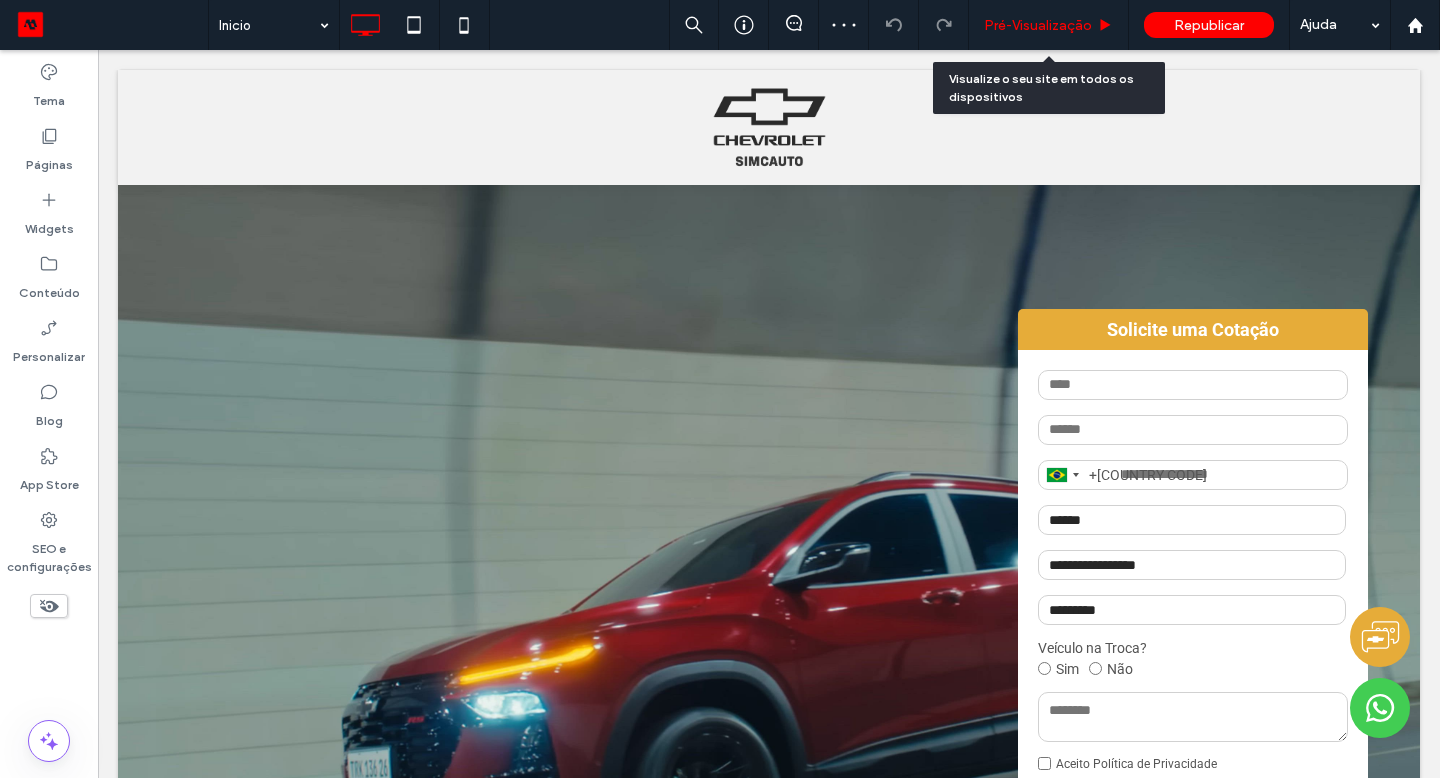 click on "Pré-Visualizaçāo" at bounding box center [1038, 25] 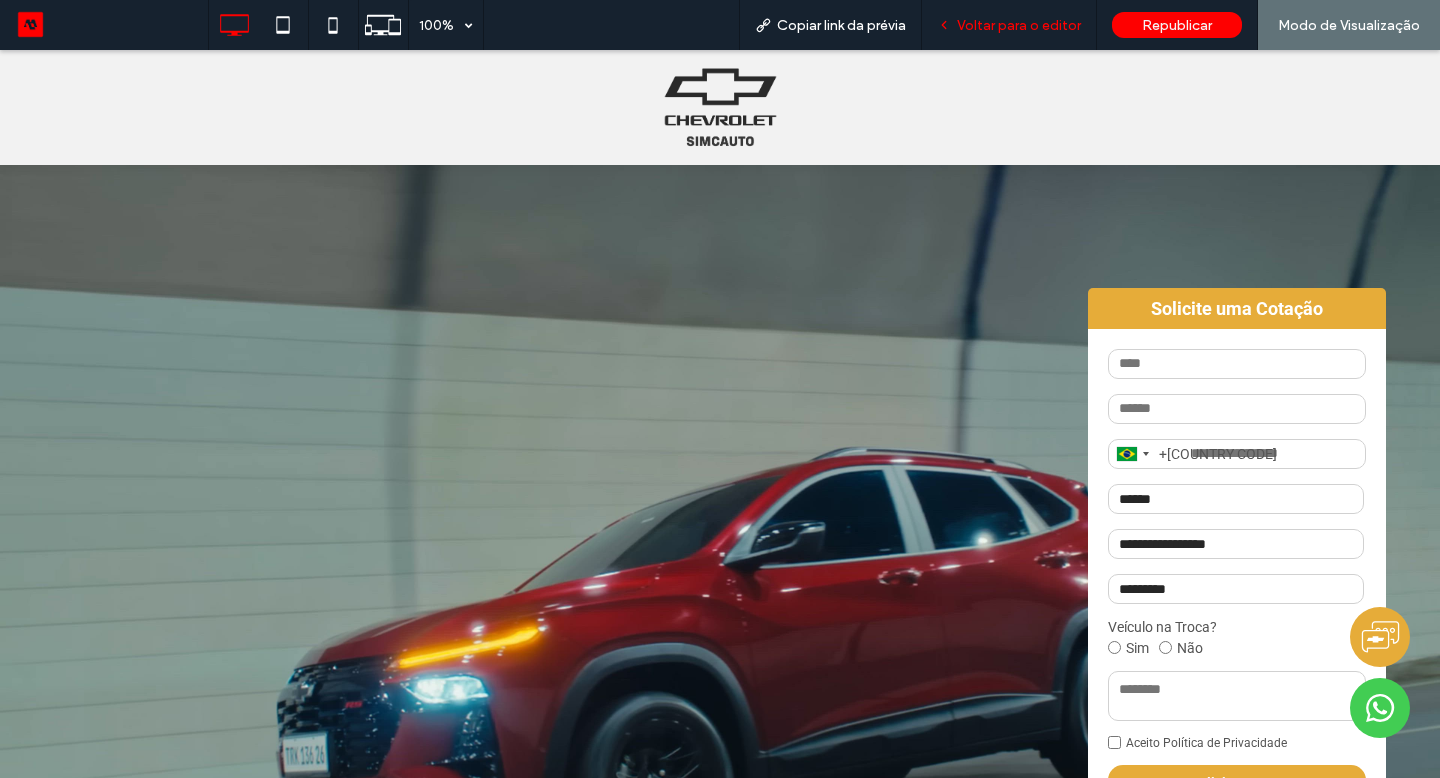 click on "Voltar para o editor" at bounding box center [1019, 25] 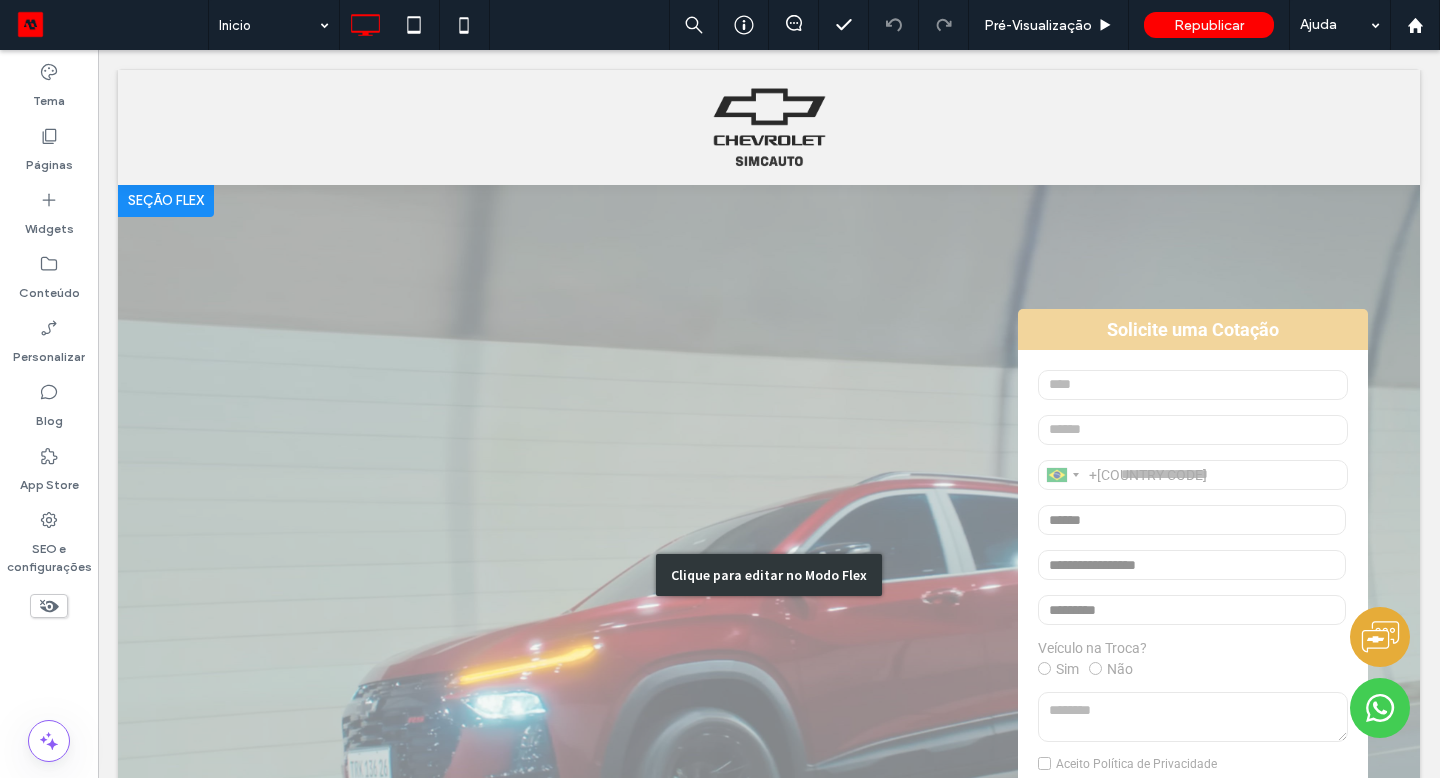 drag, startPoint x: 1115, startPoint y: 83, endPoint x: 479, endPoint y: 444, distance: 731.3118 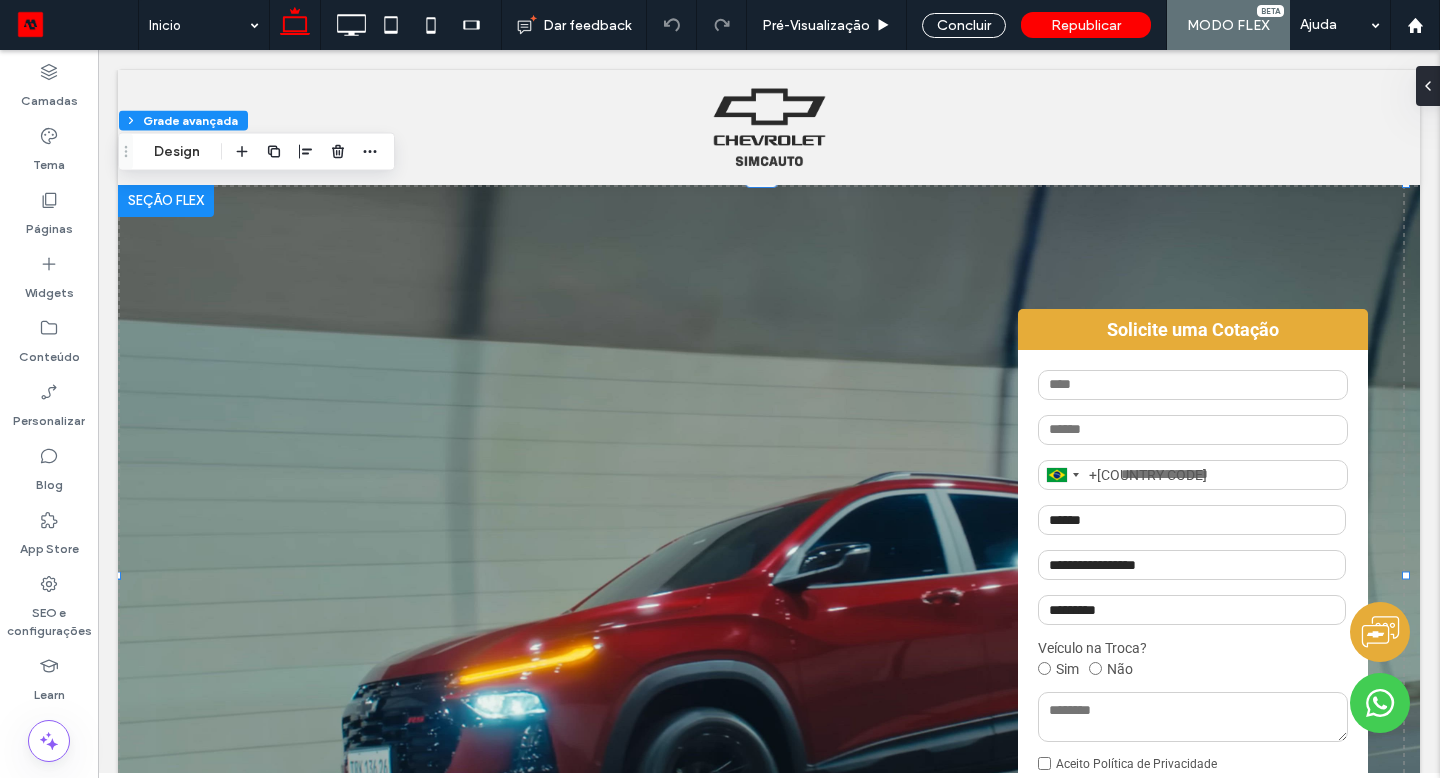 drag, startPoint x: 480, startPoint y: 439, endPoint x: 257, endPoint y: 291, distance: 267.64343 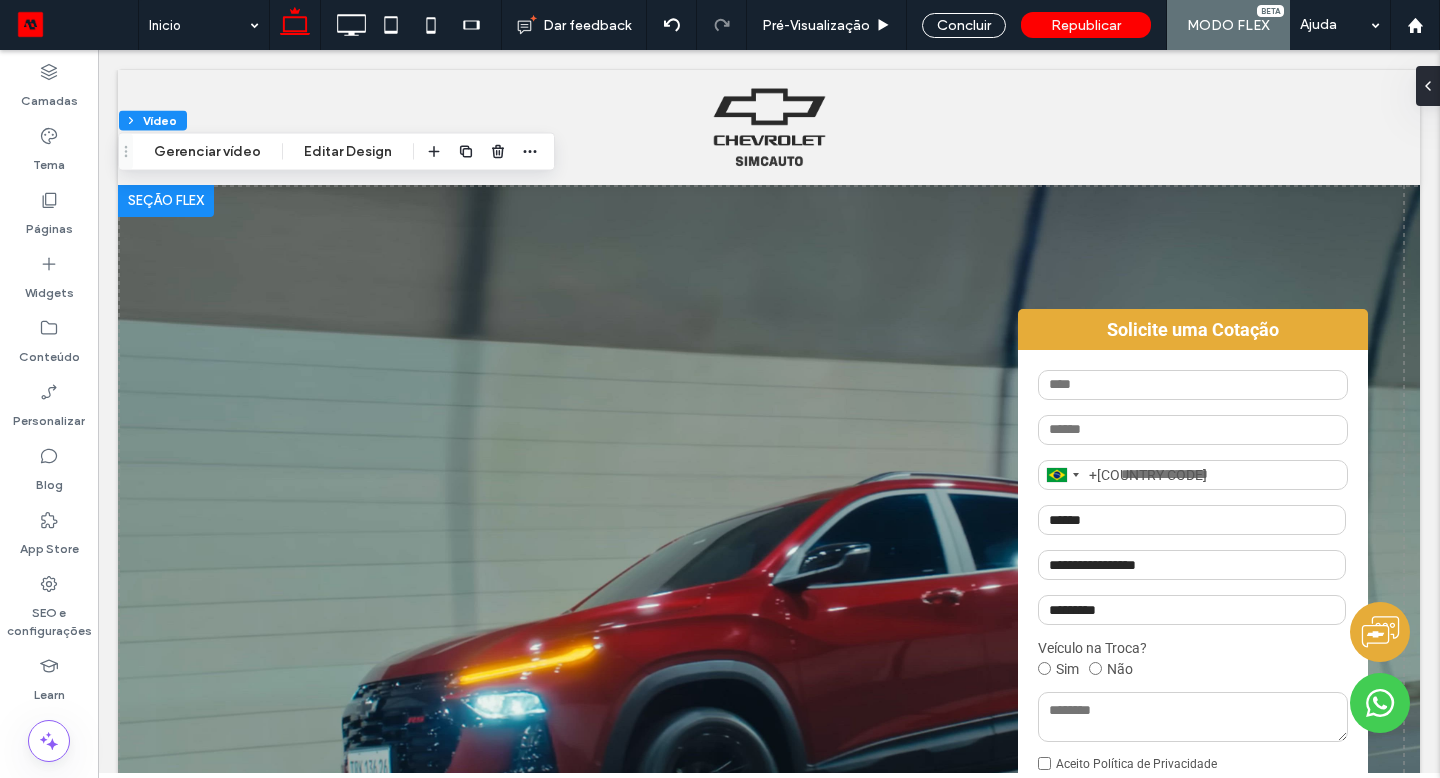 click on "Gerenciar vídeo" at bounding box center [207, 152] 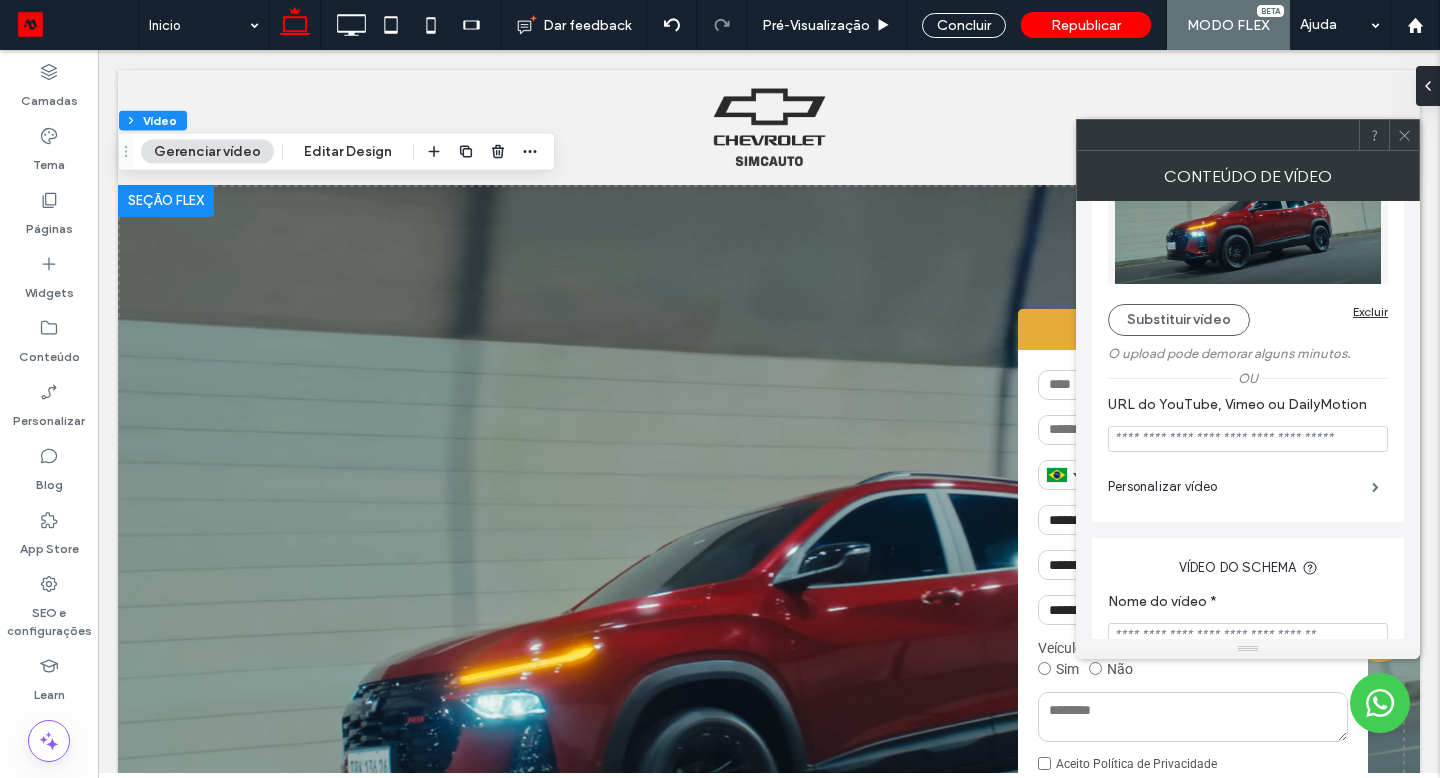 scroll, scrollTop: 145, scrollLeft: 0, axis: vertical 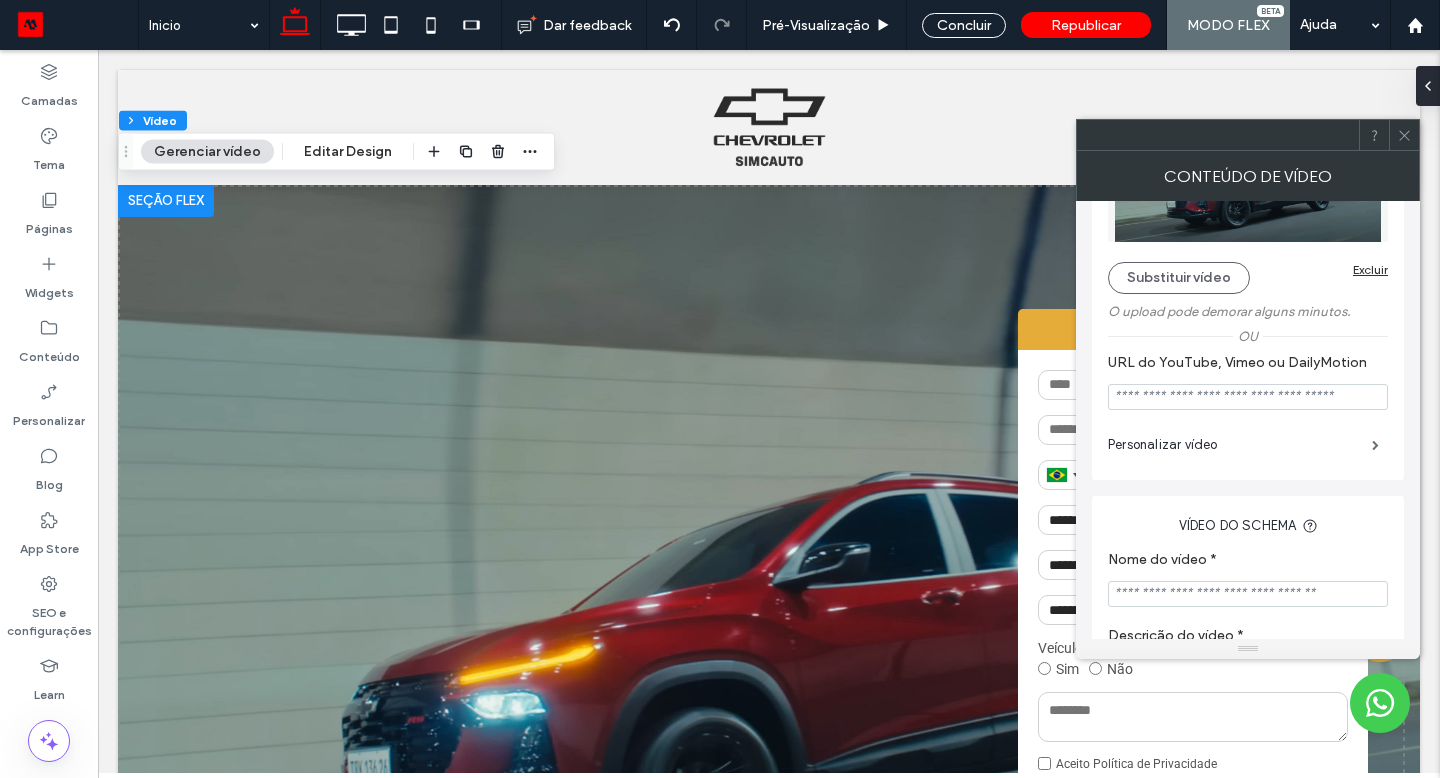 click on "Personalizar vídeo" at bounding box center (1240, 445) 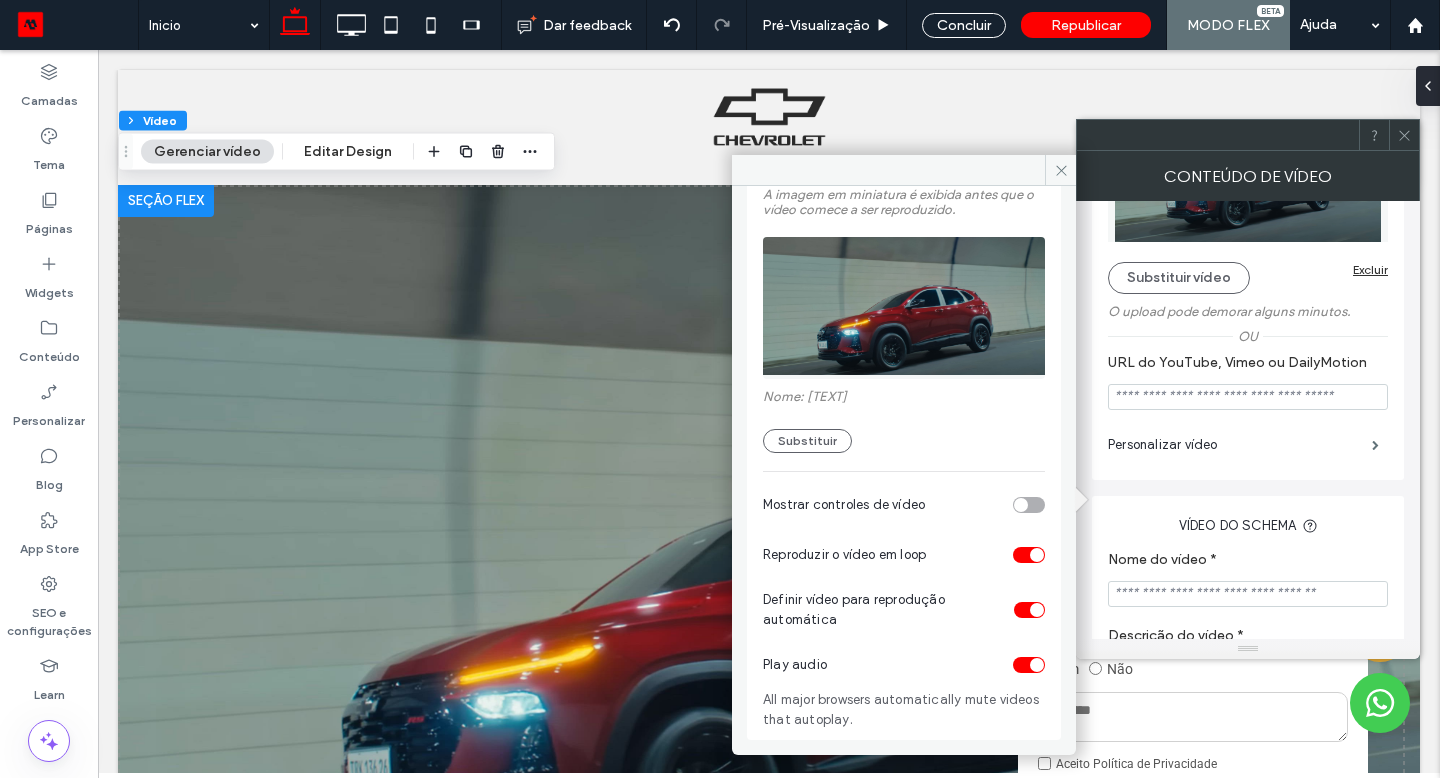 scroll, scrollTop: 143, scrollLeft: 0, axis: vertical 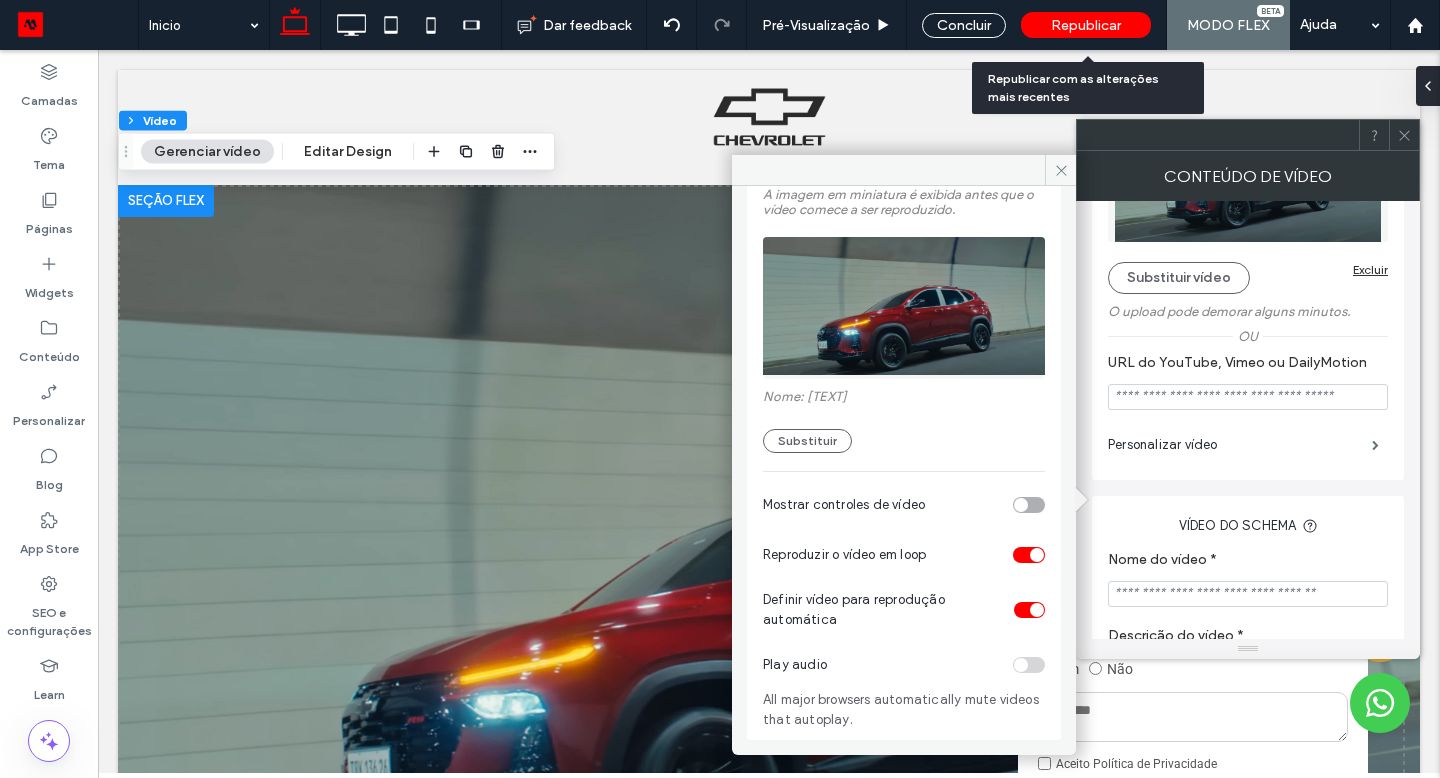 click on "Republicar" at bounding box center [1086, 25] 